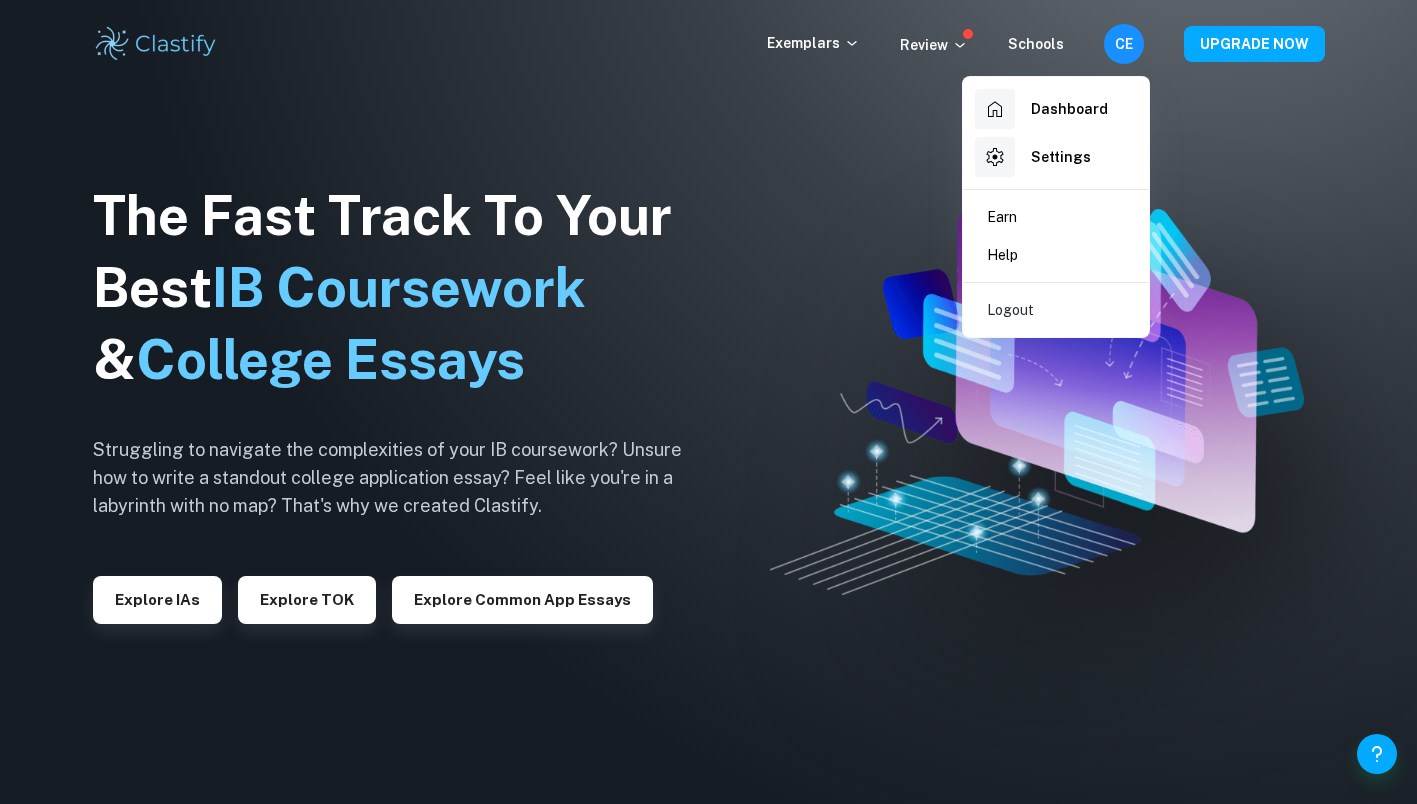 scroll, scrollTop: 0, scrollLeft: 0, axis: both 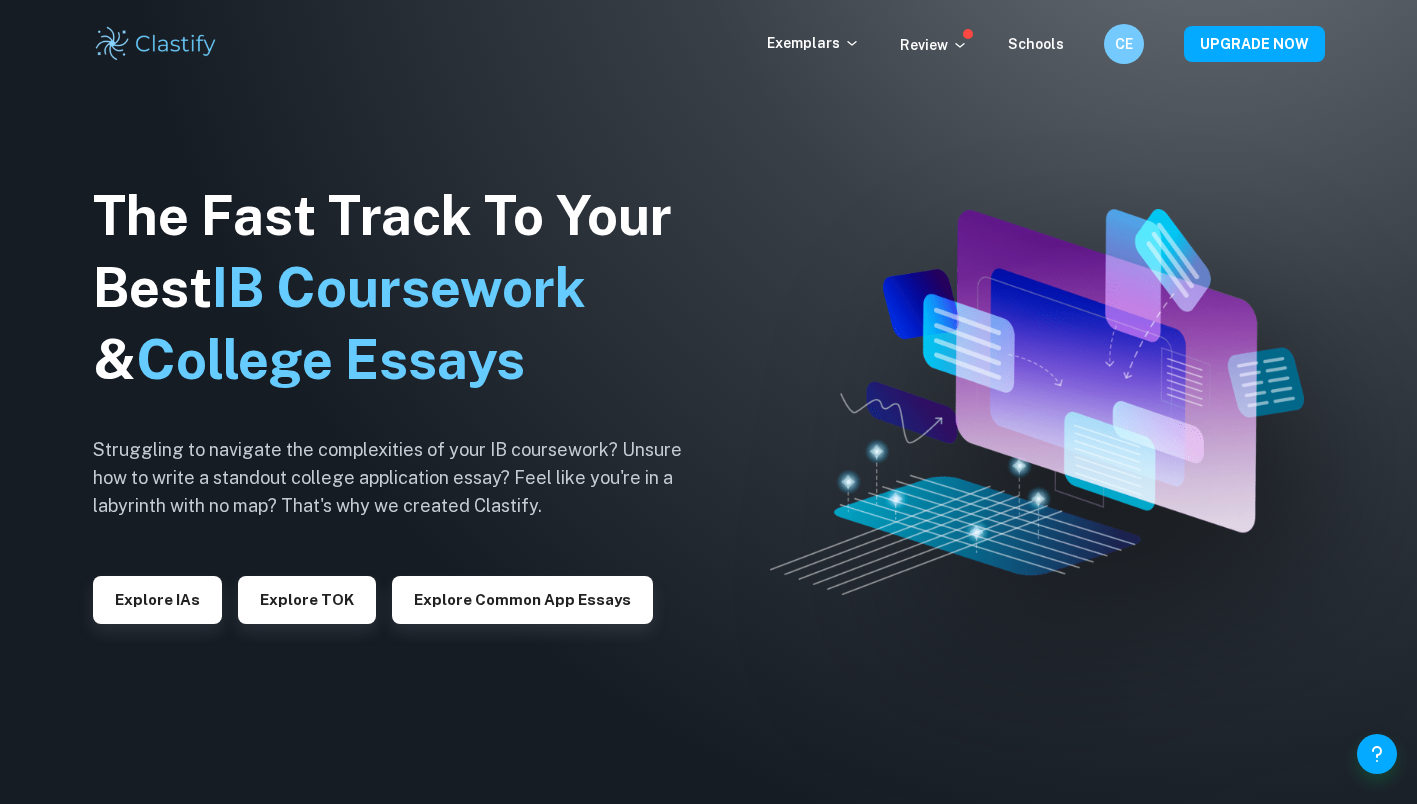click on "The Fast Track To Your Best  IB Coursework   &  College Essays Struggling to navigate the complexities of your IB coursework? Unsure how to write a standout college application essay? Feel like you're in a labyrinth with no map? That's why we created Clastify.   Explore IAs Explore TOK Explore Common App essays" at bounding box center (403, 402) 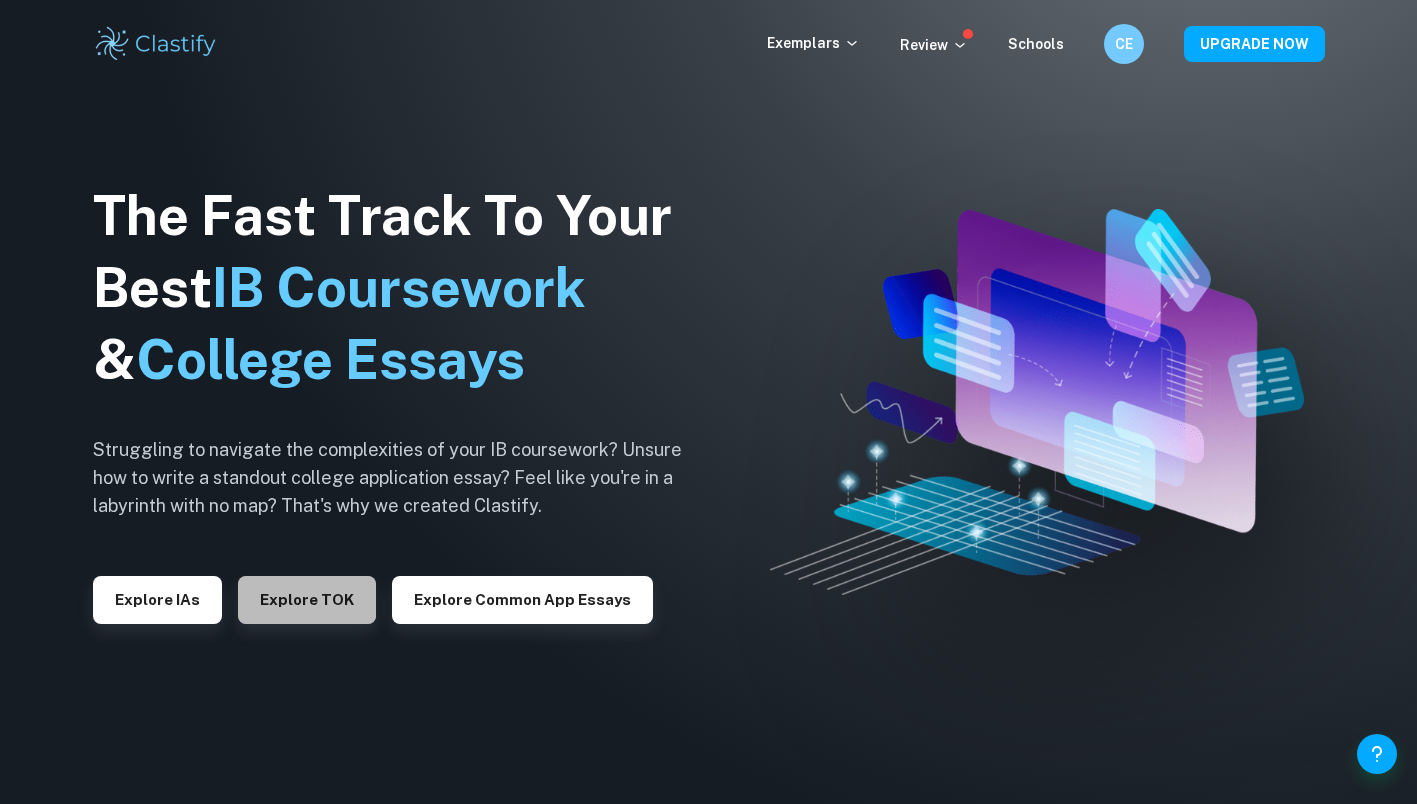 click on "Explore TOK" at bounding box center (307, 600) 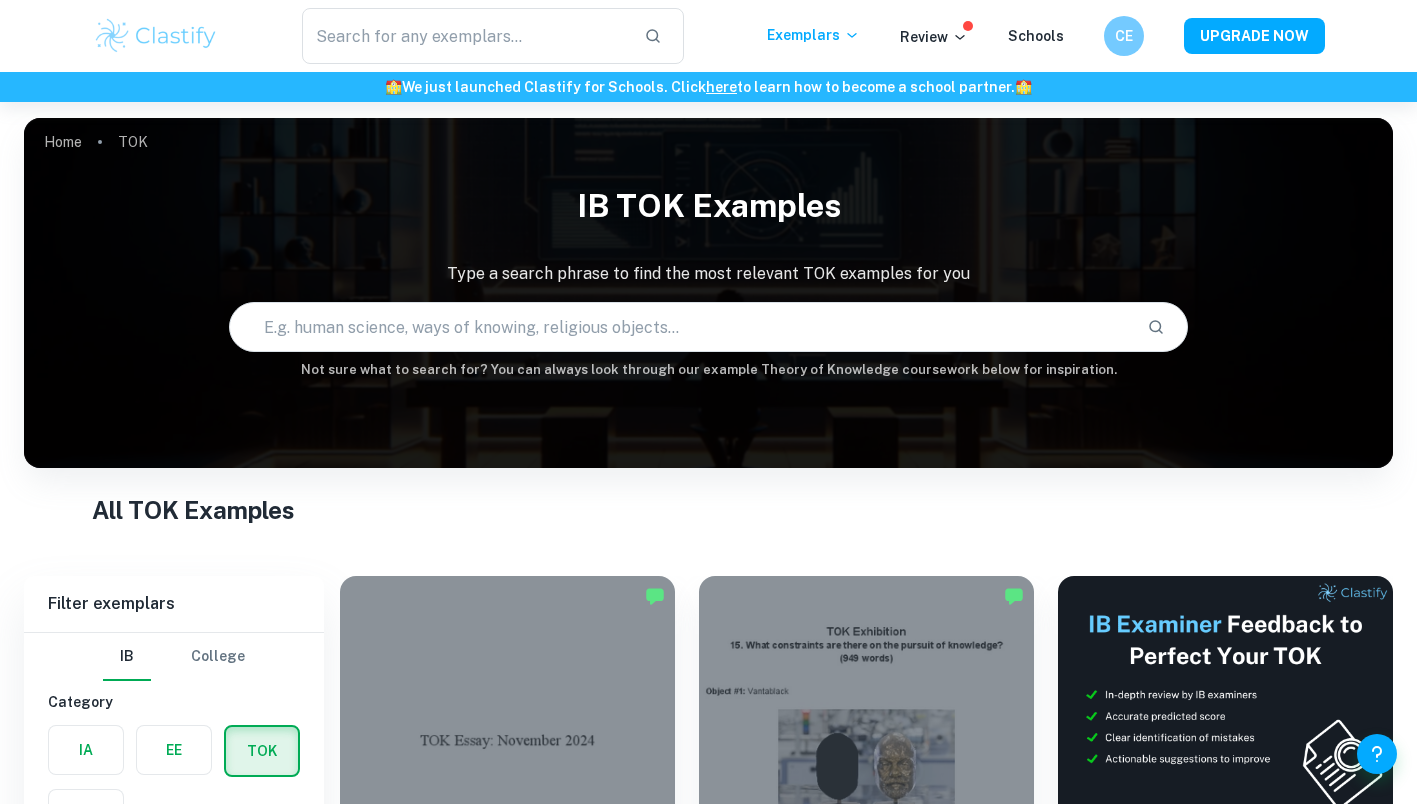 scroll, scrollTop: 36, scrollLeft: 0, axis: vertical 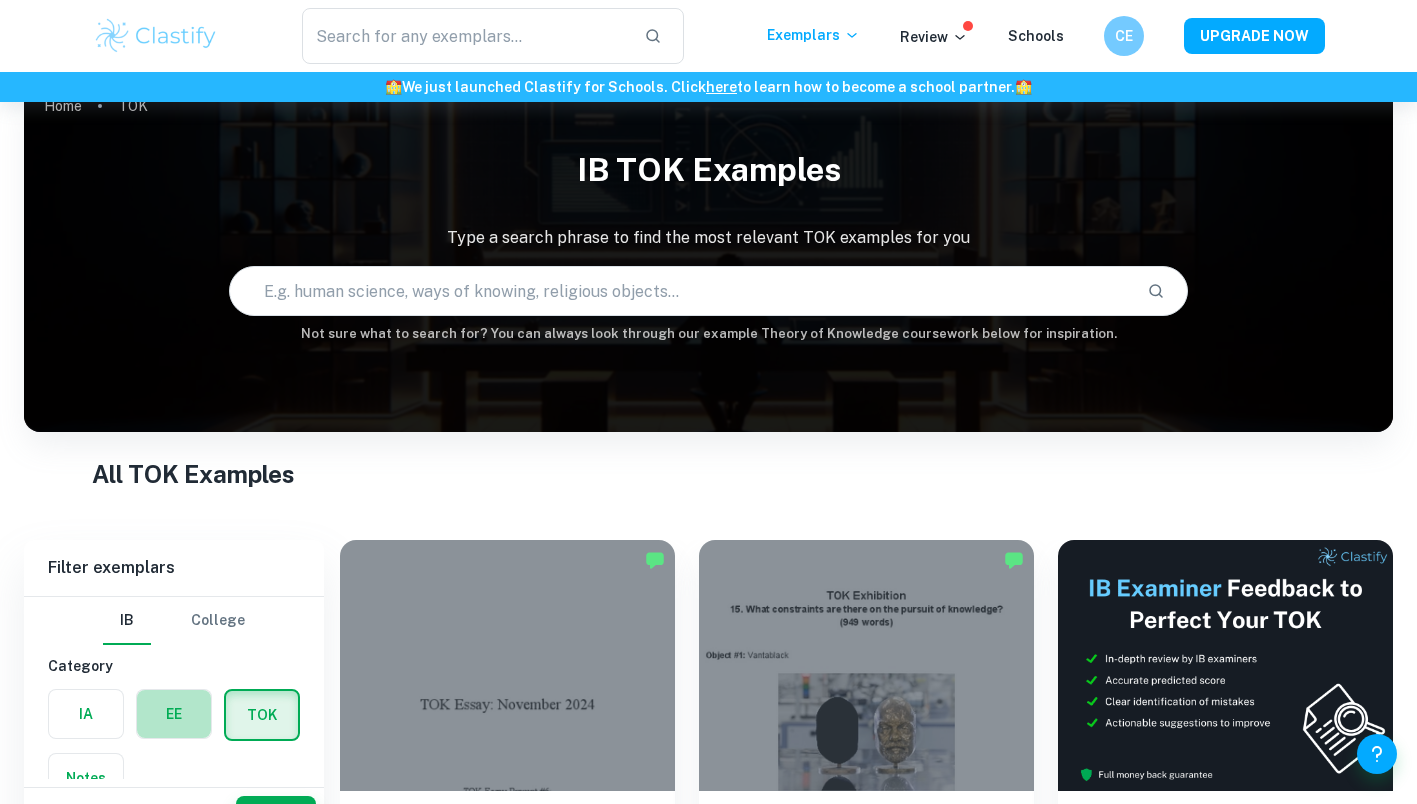 click at bounding box center [174, 714] 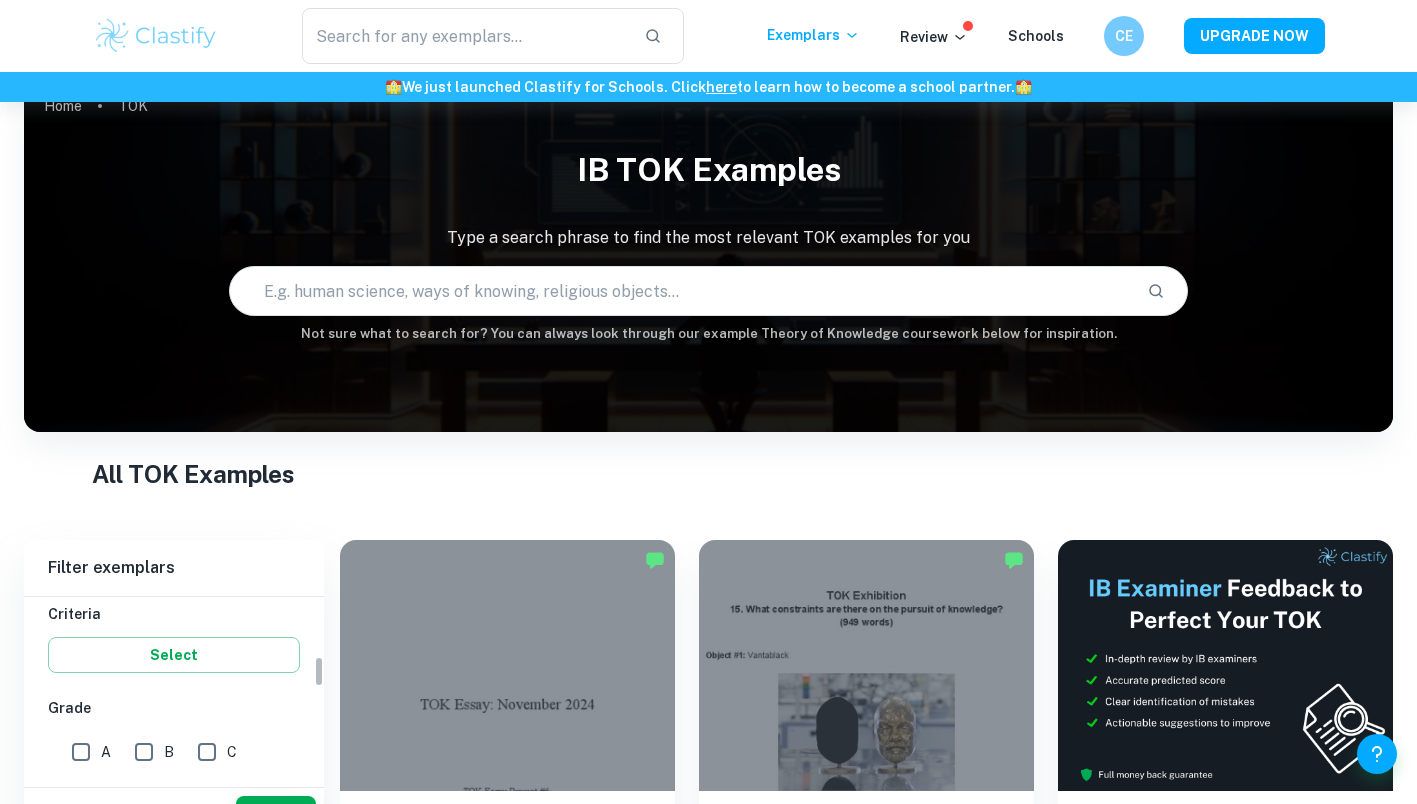 scroll, scrollTop: 346, scrollLeft: 0, axis: vertical 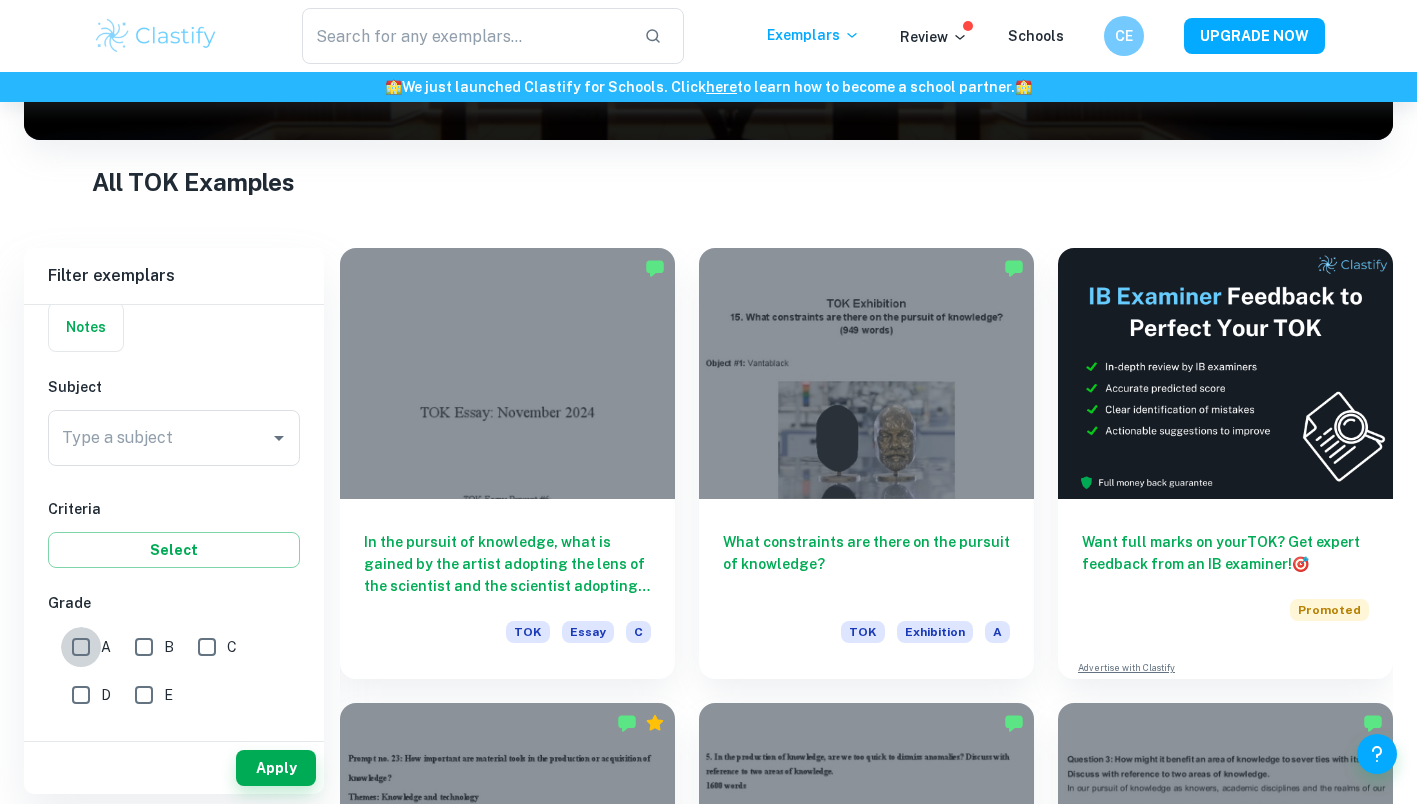 click on "A" at bounding box center [81, 647] 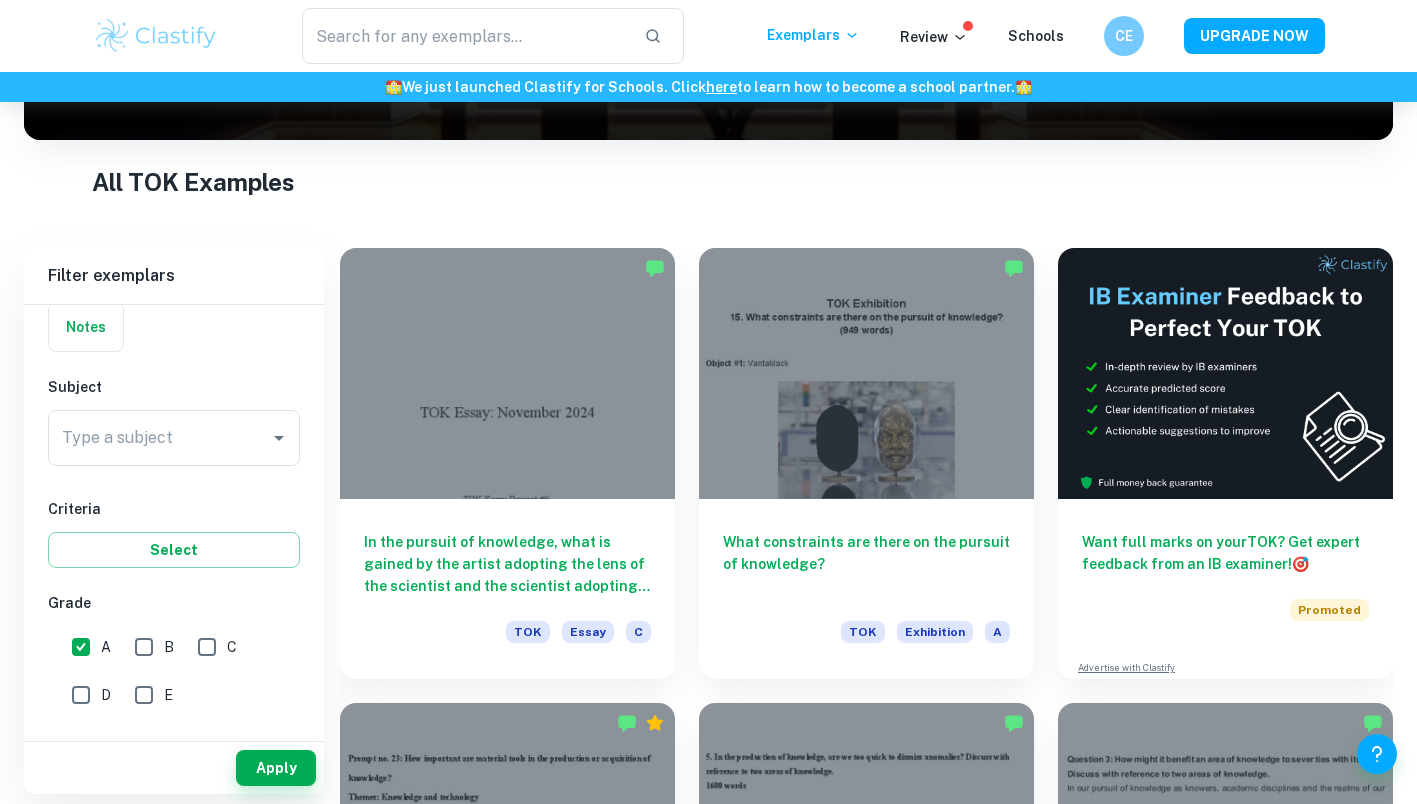 click on "Type a subject" at bounding box center [174, 438] 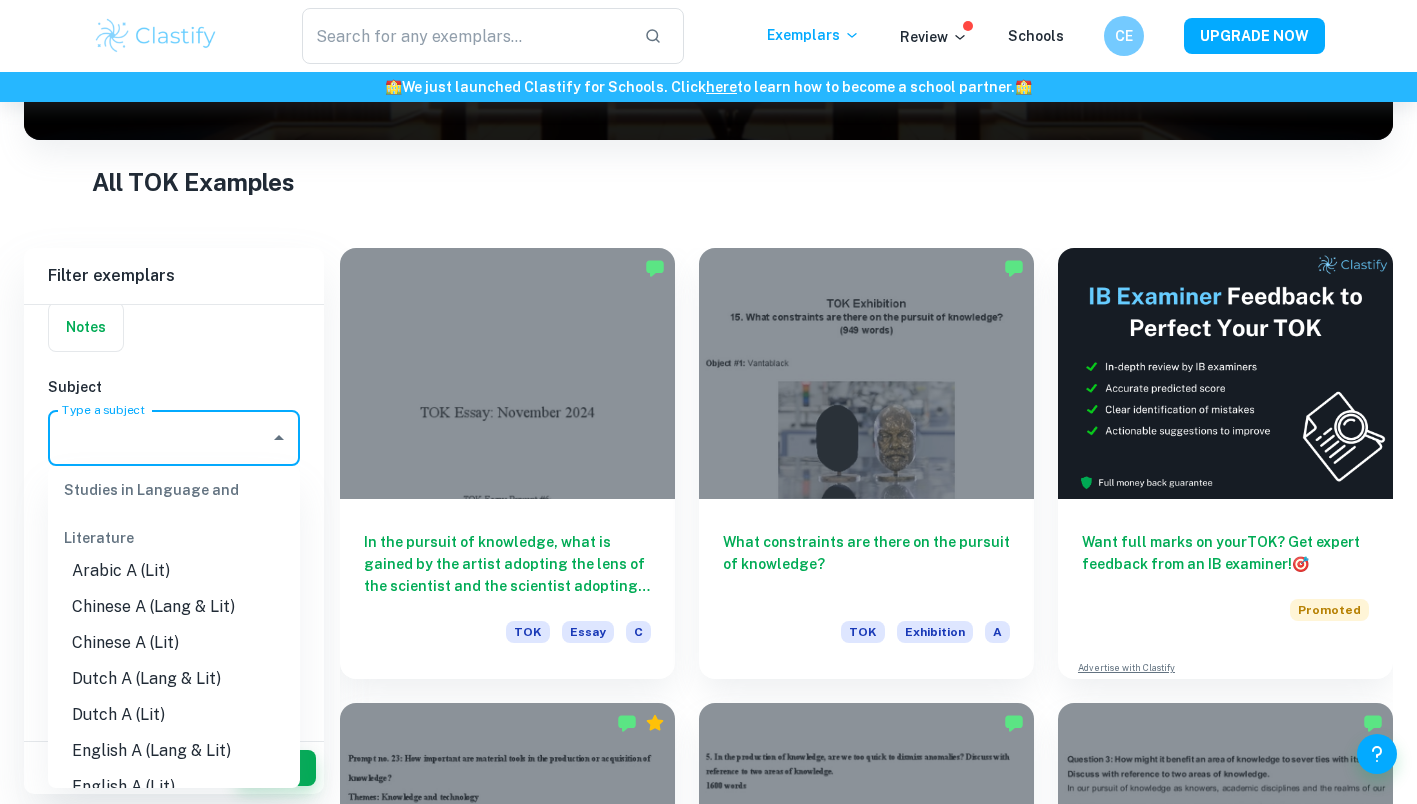scroll, scrollTop: 48, scrollLeft: 0, axis: vertical 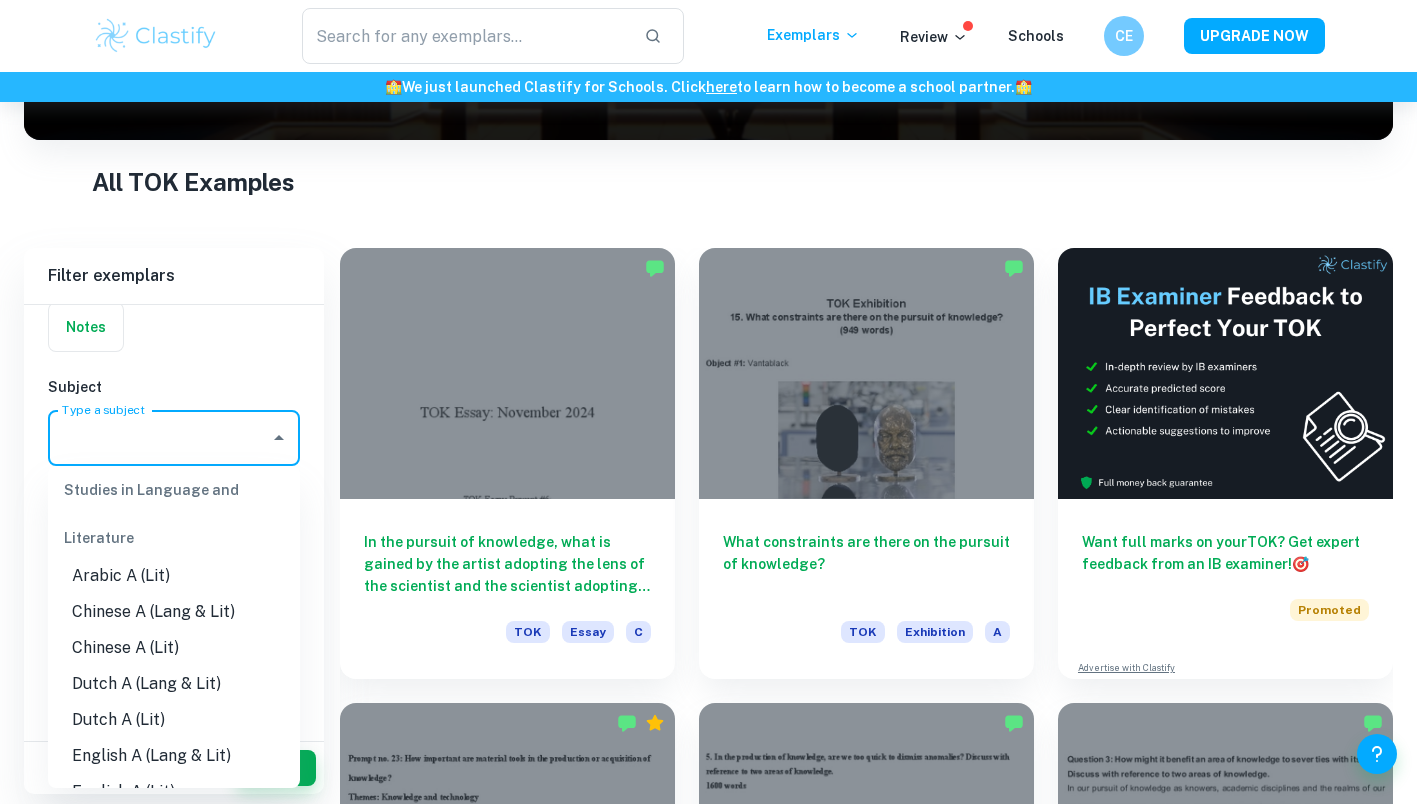 click on "English A (Lang & Lit)" at bounding box center [174, 756] 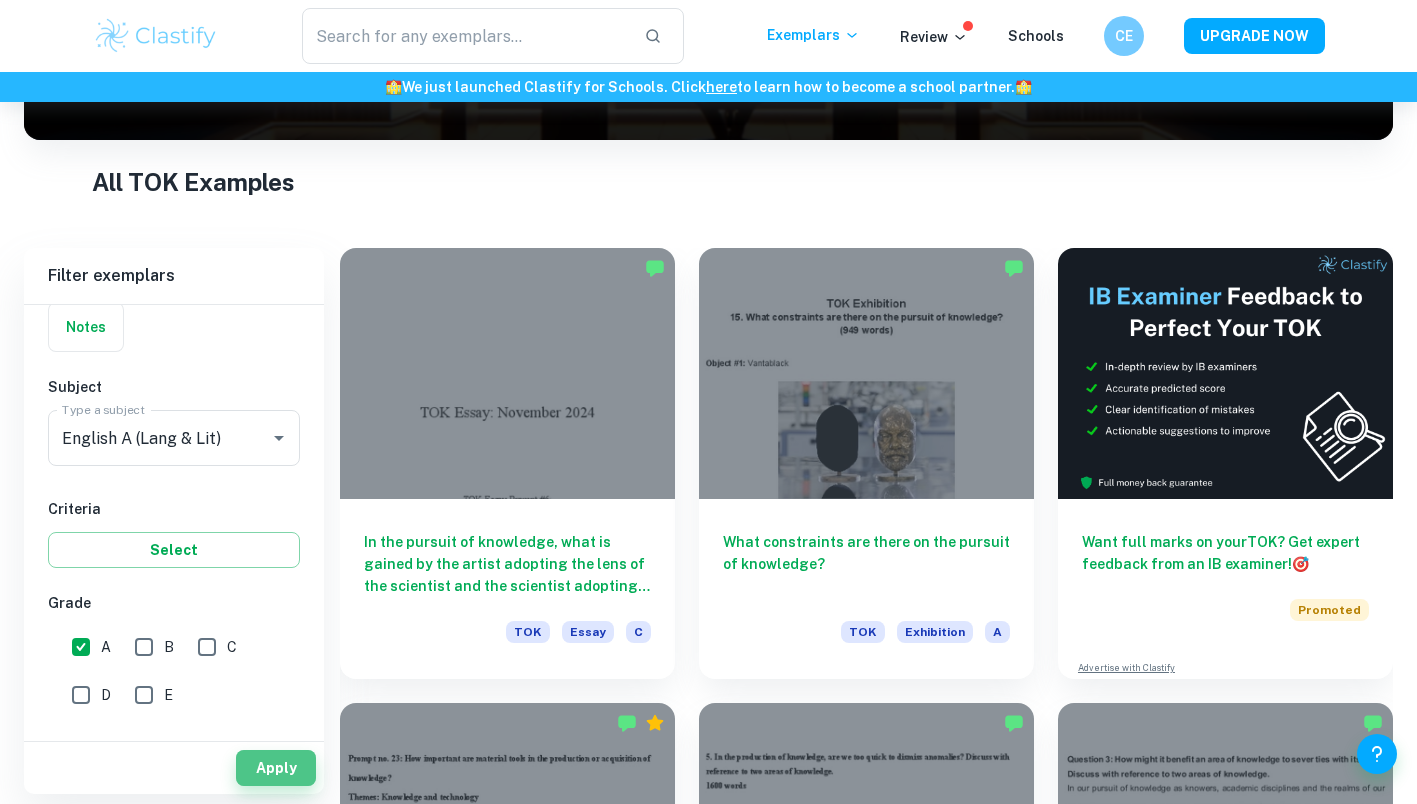 click on "Apply" at bounding box center (276, 768) 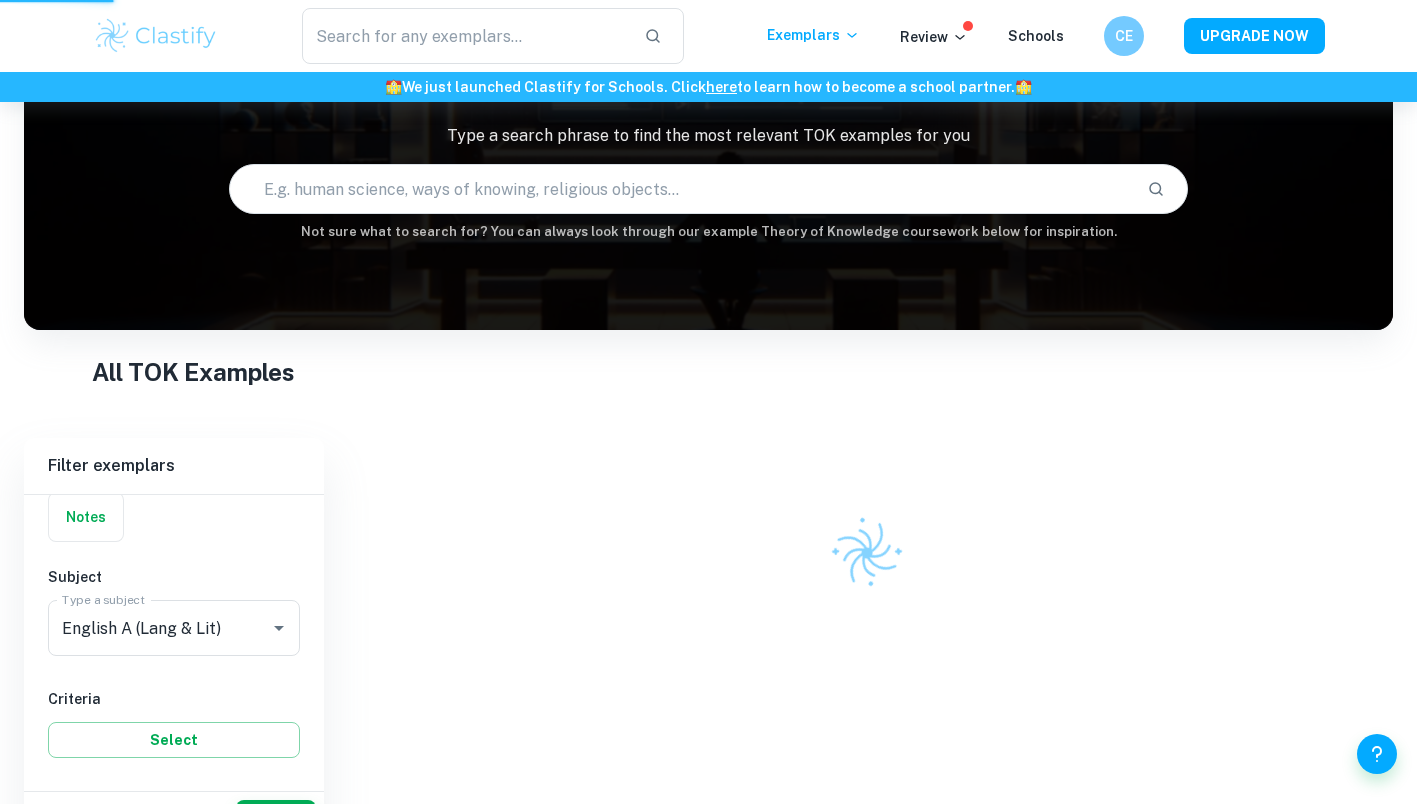 scroll, scrollTop: 102, scrollLeft: 0, axis: vertical 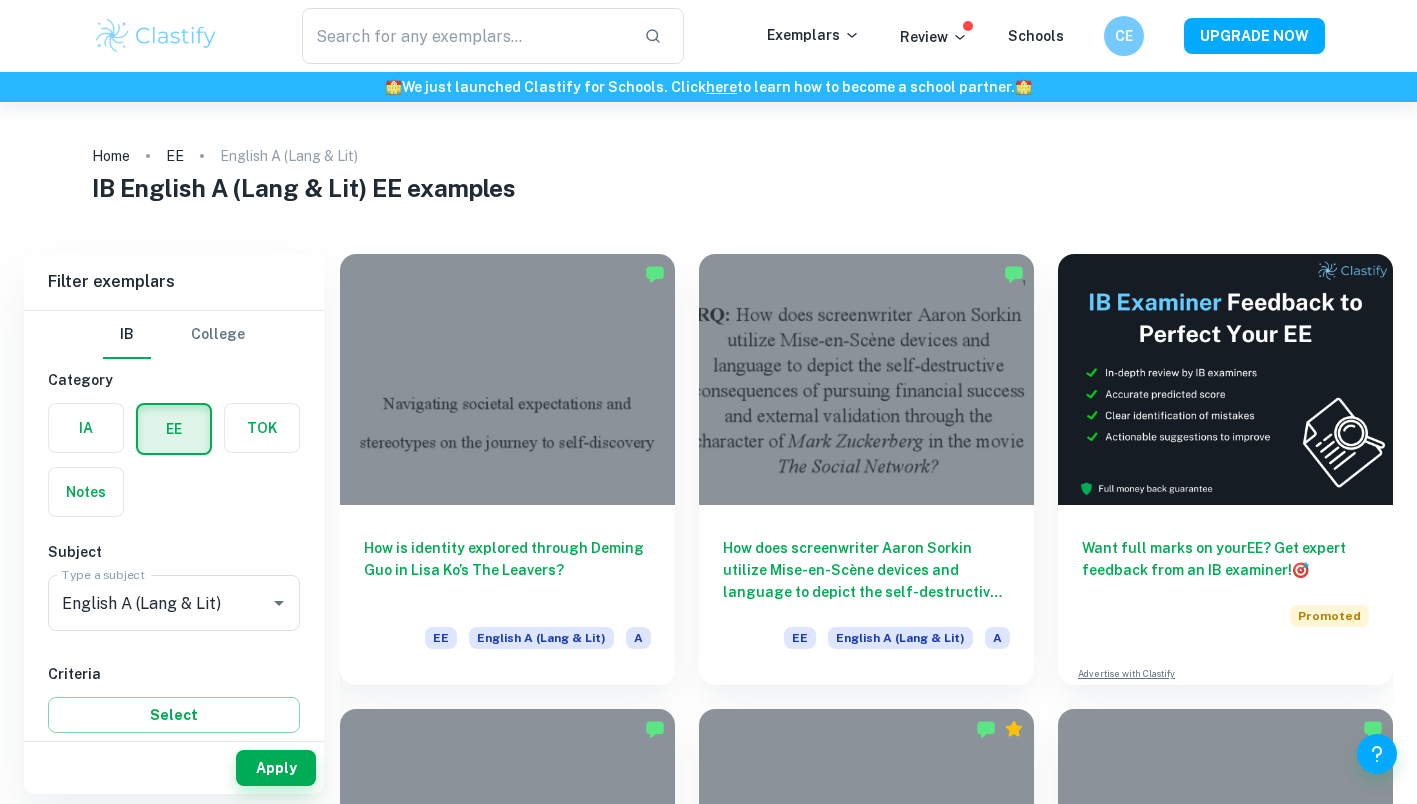 click on "How does screenwriter Aaron Sorkin utilize Mise-en-Scène devices and language to depict the self-destructive consequences of pursuing financial success and external validation through the character of Mark Zuckerberg in the movie The Social Network?" at bounding box center (866, 570) 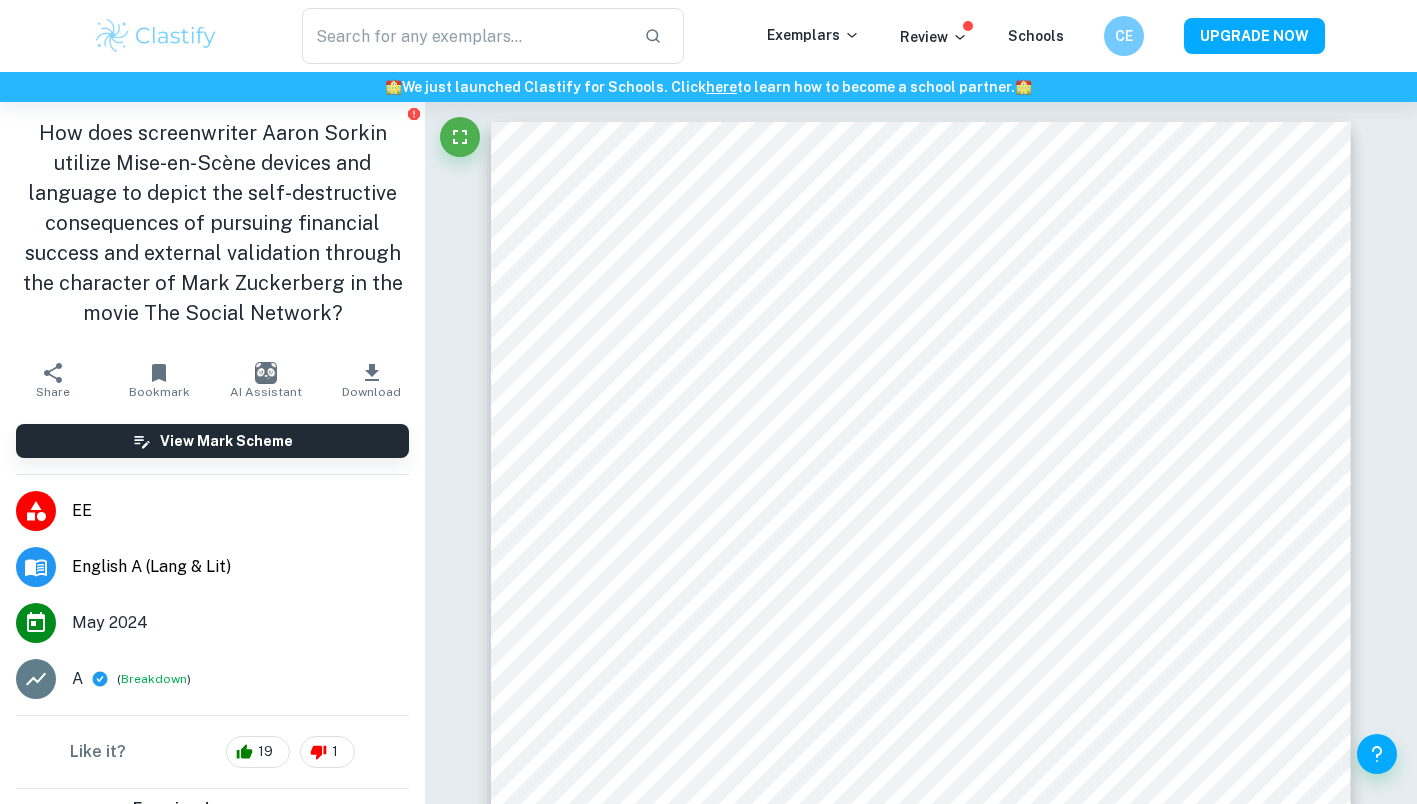 click on "Breakdown" at bounding box center [154, 679] 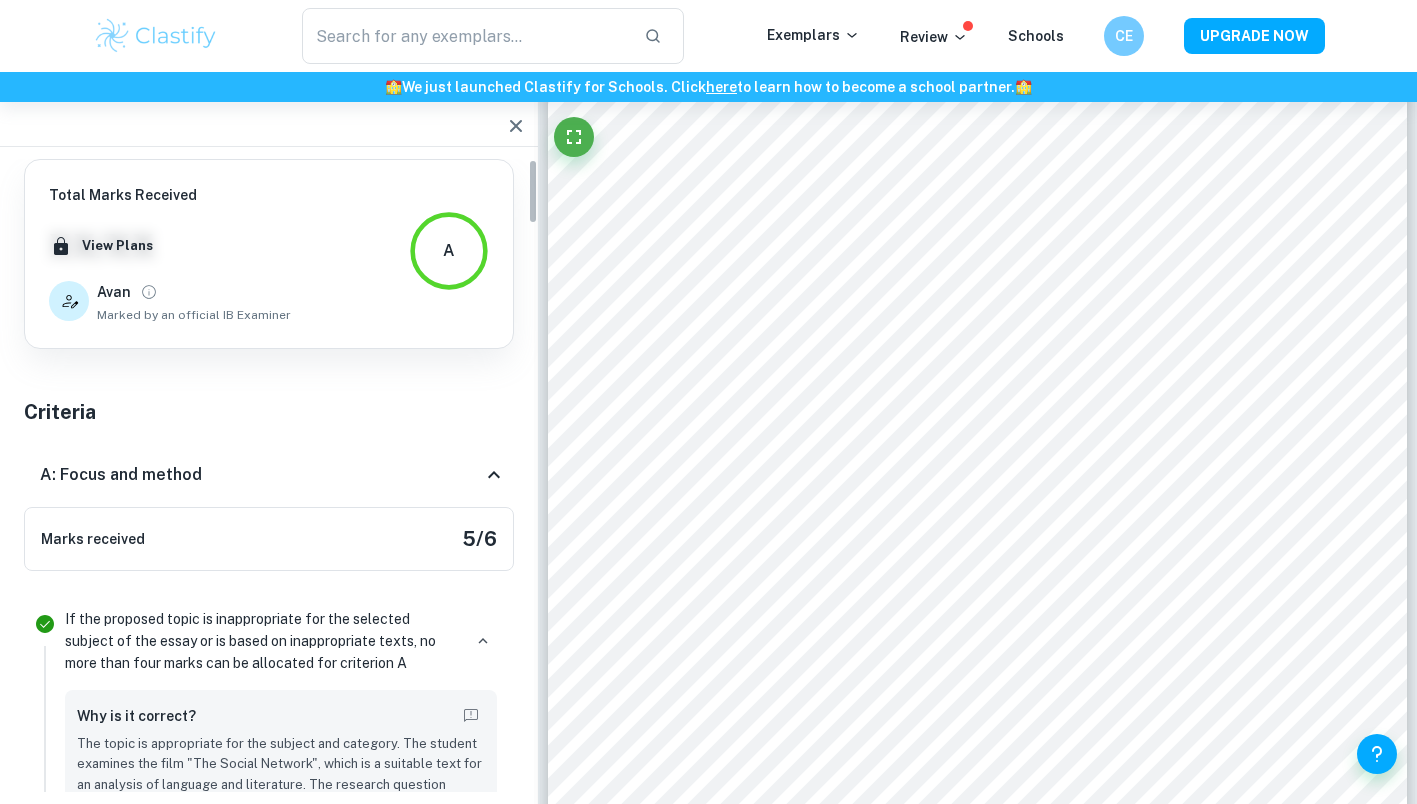 scroll, scrollTop: 69, scrollLeft: 0, axis: vertical 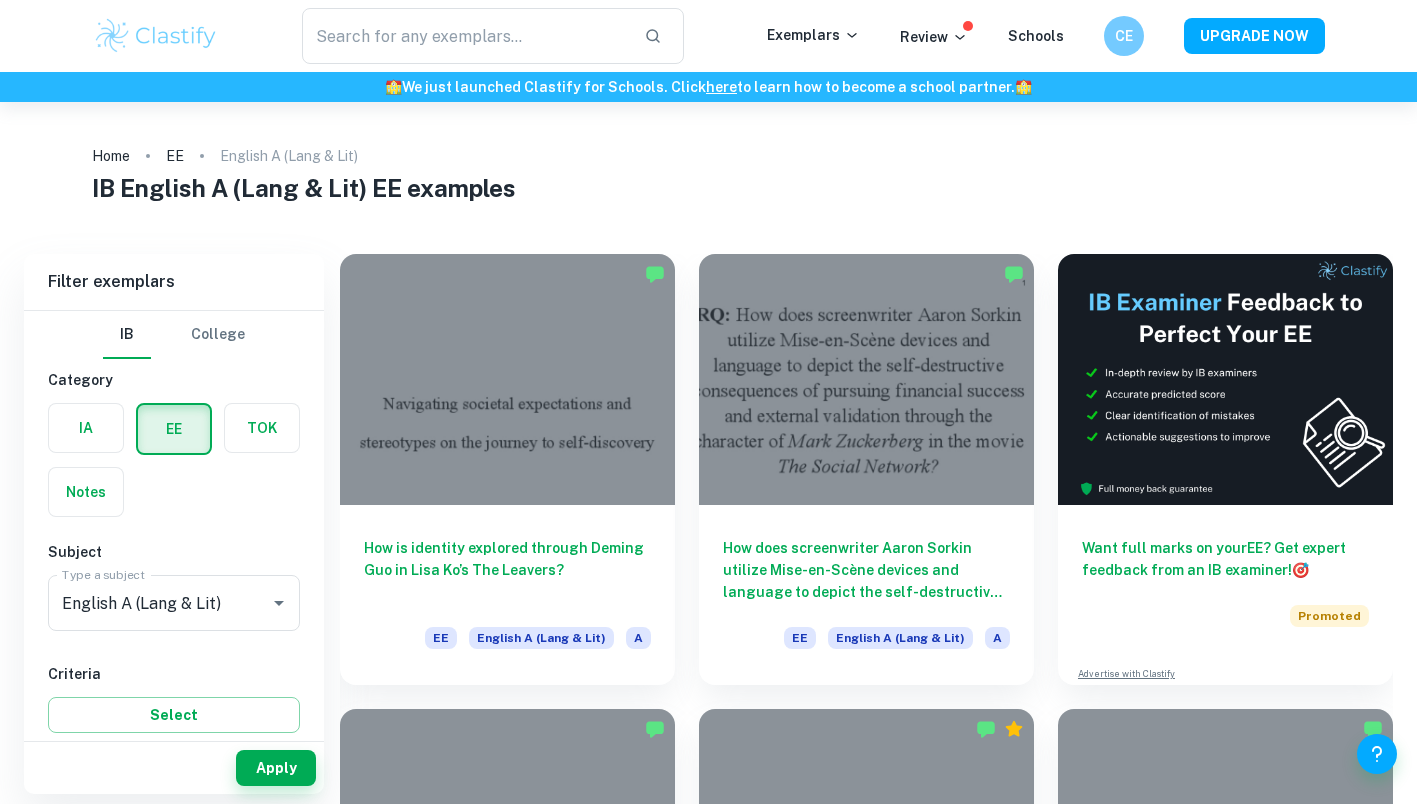 click at bounding box center [507, 379] 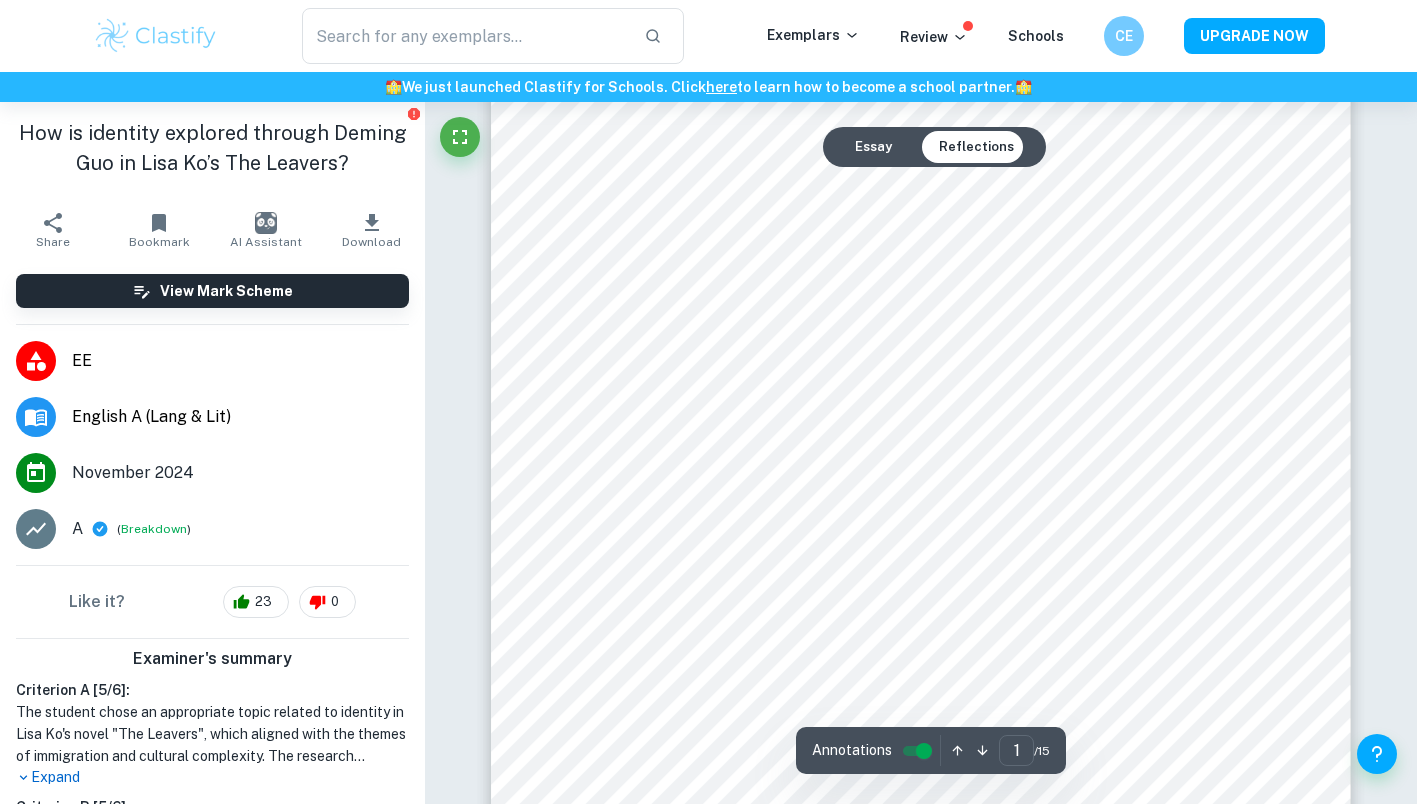 scroll, scrollTop: 116, scrollLeft: 0, axis: vertical 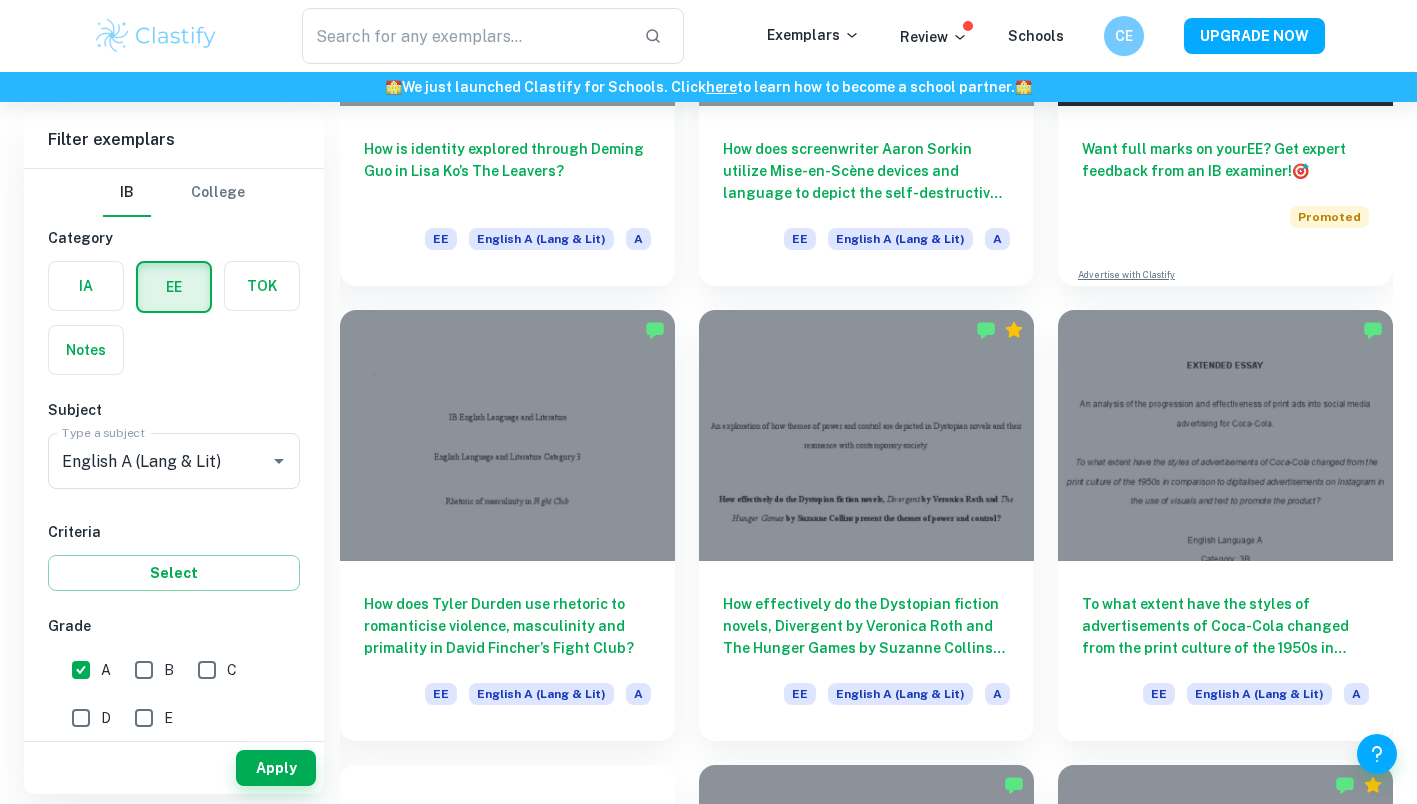 click at bounding box center [507, 435] 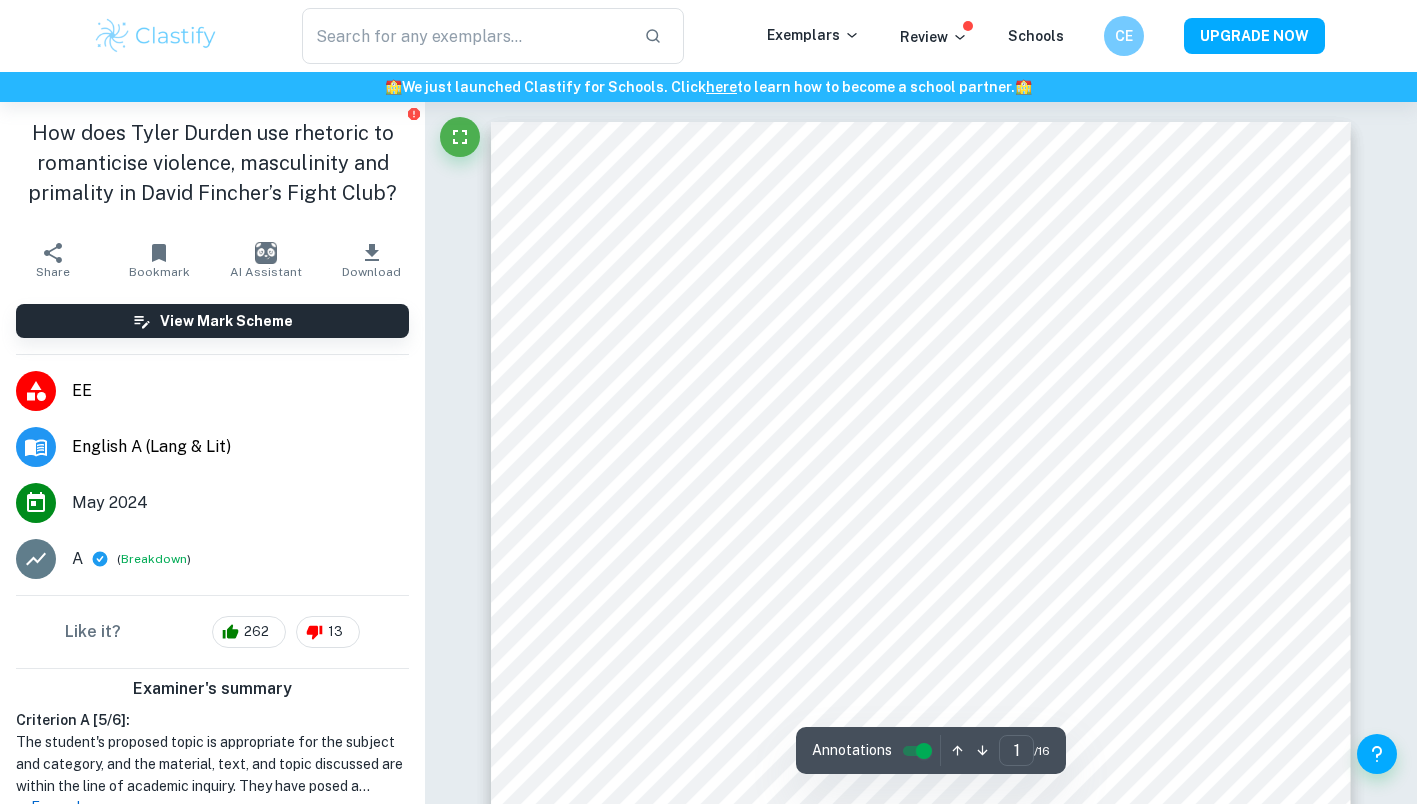 scroll, scrollTop: 21, scrollLeft: 0, axis: vertical 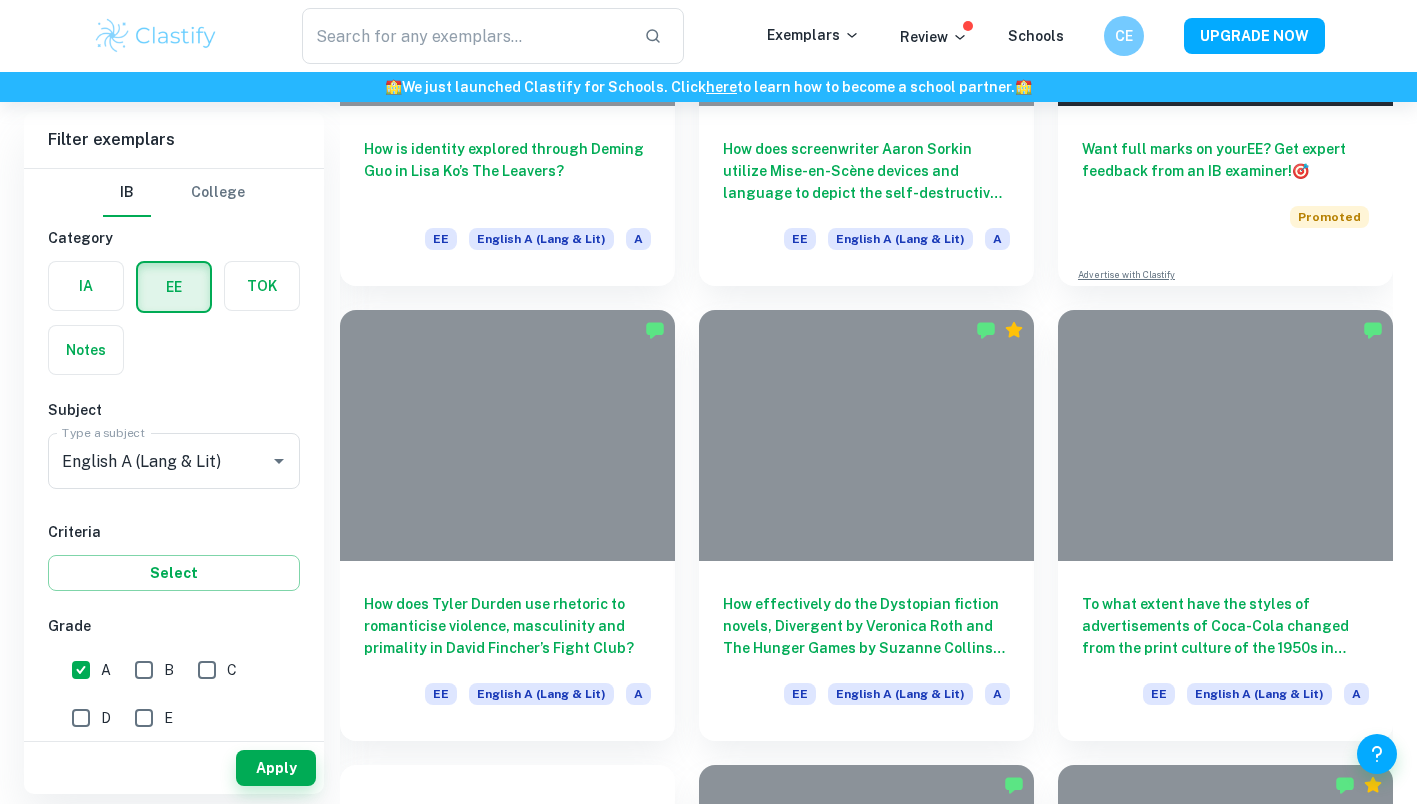 click at bounding box center [866, 435] 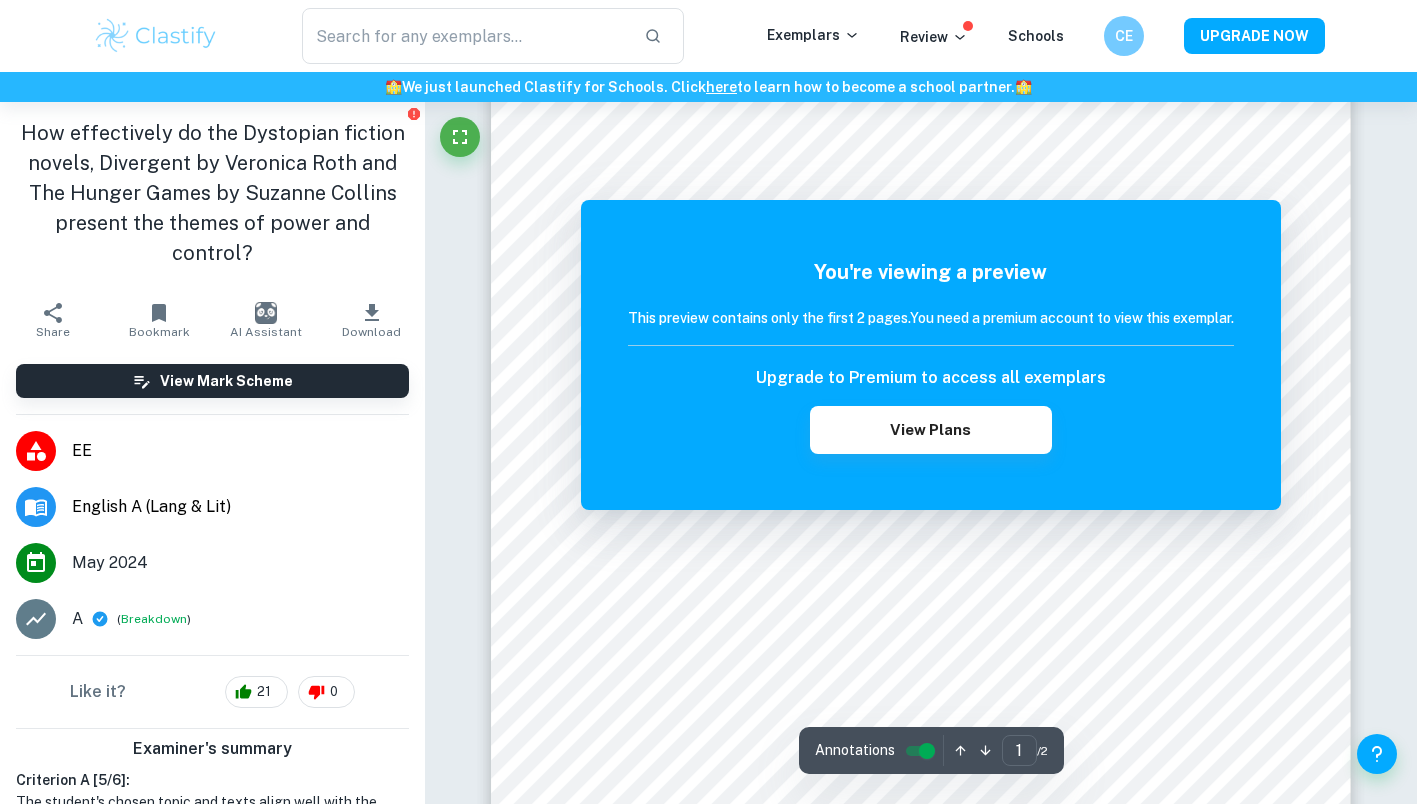 scroll, scrollTop: 134, scrollLeft: 0, axis: vertical 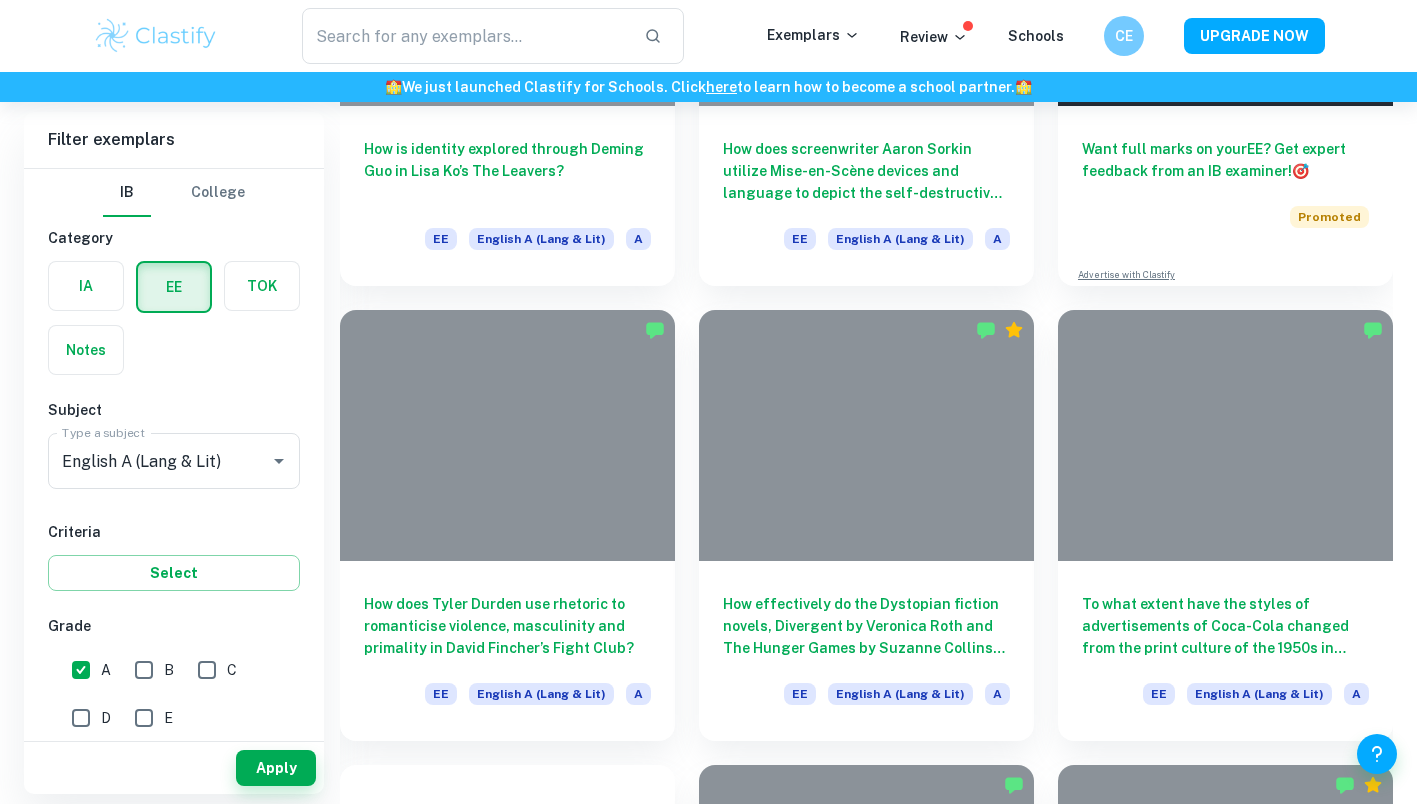 click on "To what extent have the styles of advertisements of Coca-Cola changed from the print culture of the 1950s in comparison to digitalised advertisements on Instagram in the use of visuals and text to promote the product?" at bounding box center [1225, 626] 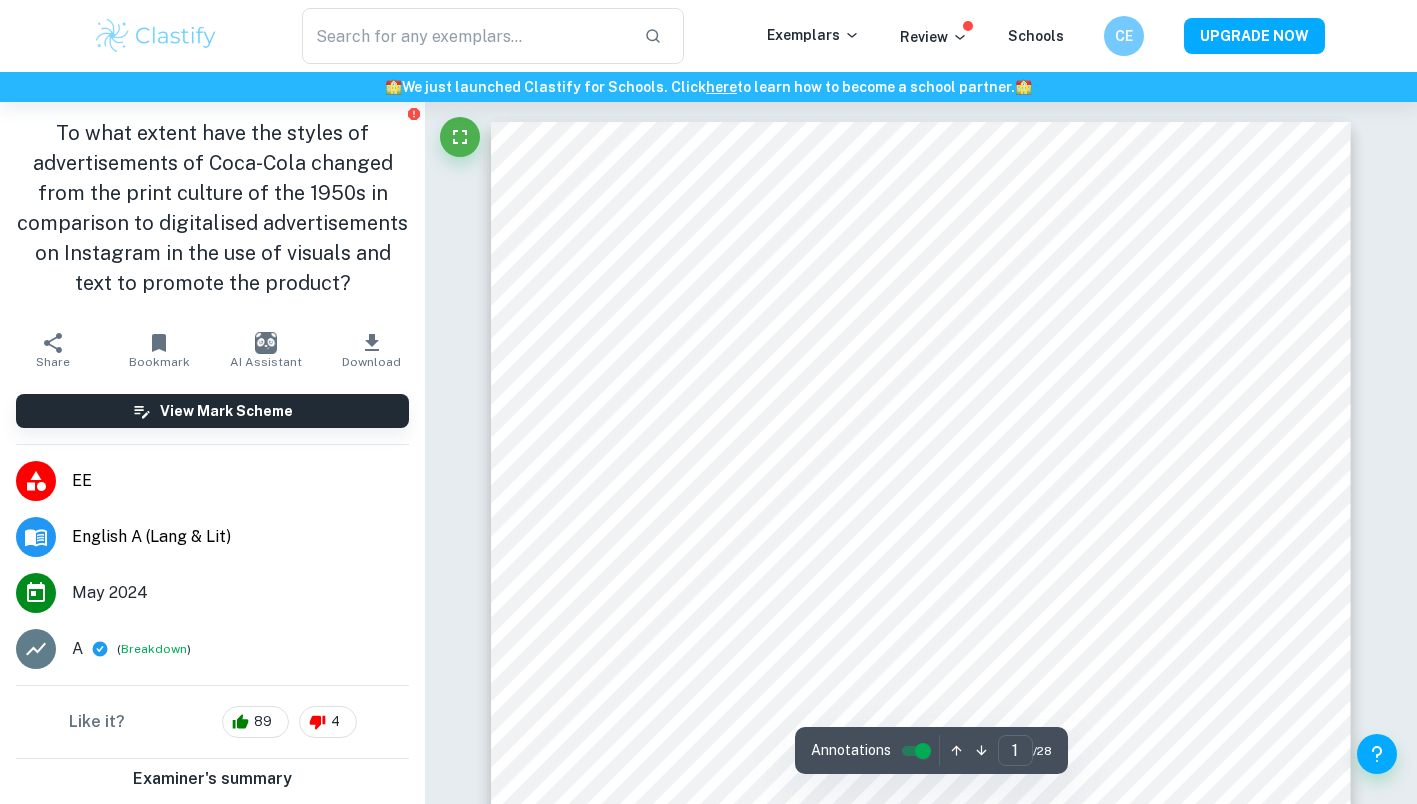 scroll, scrollTop: 113, scrollLeft: 0, axis: vertical 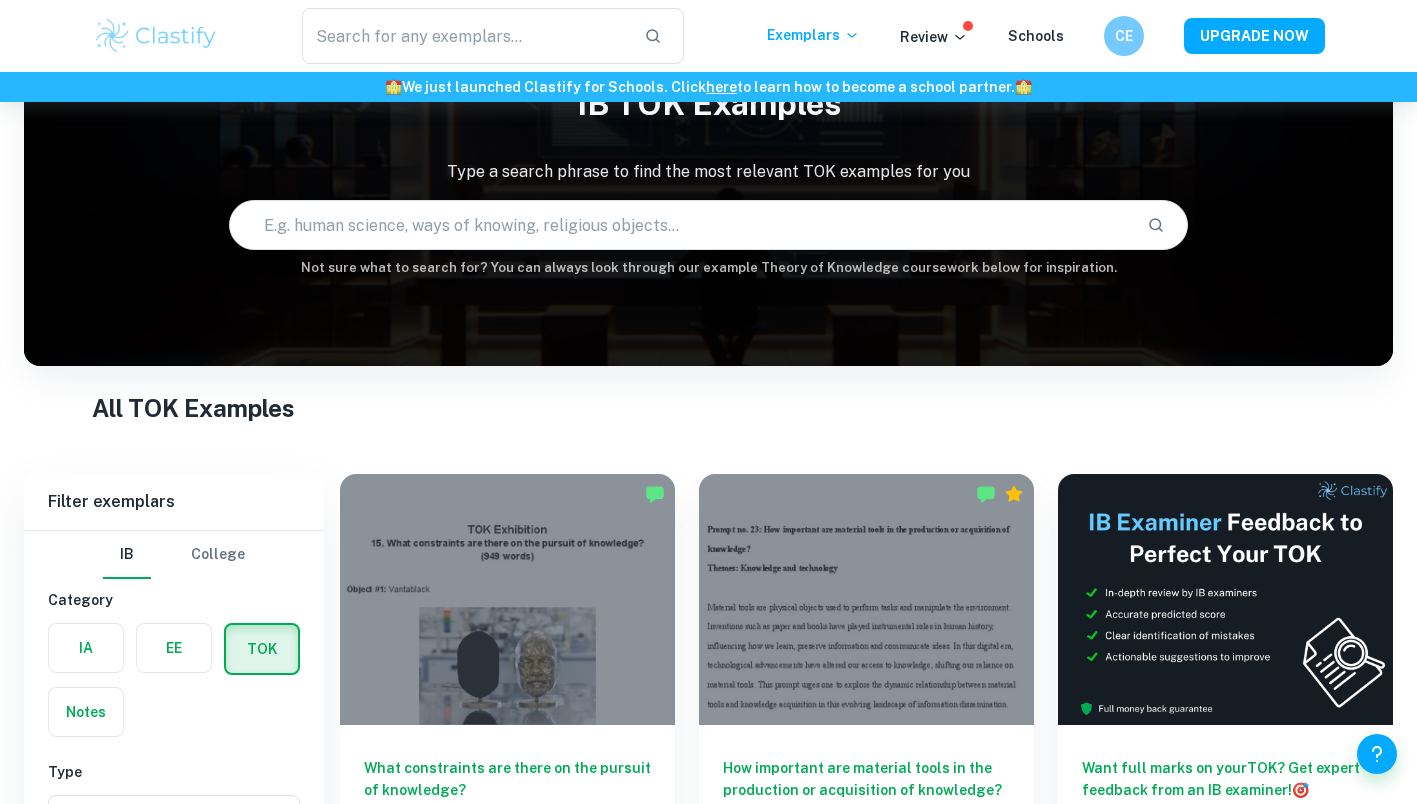 click on "We value your privacy We use cookies to enhance your browsing experience, serve personalised ads or content, and analyse our traffic. By clicking "Accept All", you consent to our use of cookies.   Cookie Policy Customise   Reject All   Accept All   Customise Consent Preferences   We use cookies to help you navigate efficiently and perform certain functions. You will find detailed information about all cookies under each consent category below. The cookies that are categorised as "Necessary" are stored on your browser as they are essential for enabling the basic functionalities of the site. ...  Show more For more information on how Google's third-party cookies operate and handle your data, see:   Google Privacy Policy Necessary Always Active Necessary cookies are required to enable the basic features of this site, such as providing secure log-in or adjusting your consent preferences. These cookies do not store any personally identifiable data. Functional Analytics Performance Advertisement Uncategorised" at bounding box center [708, 402] 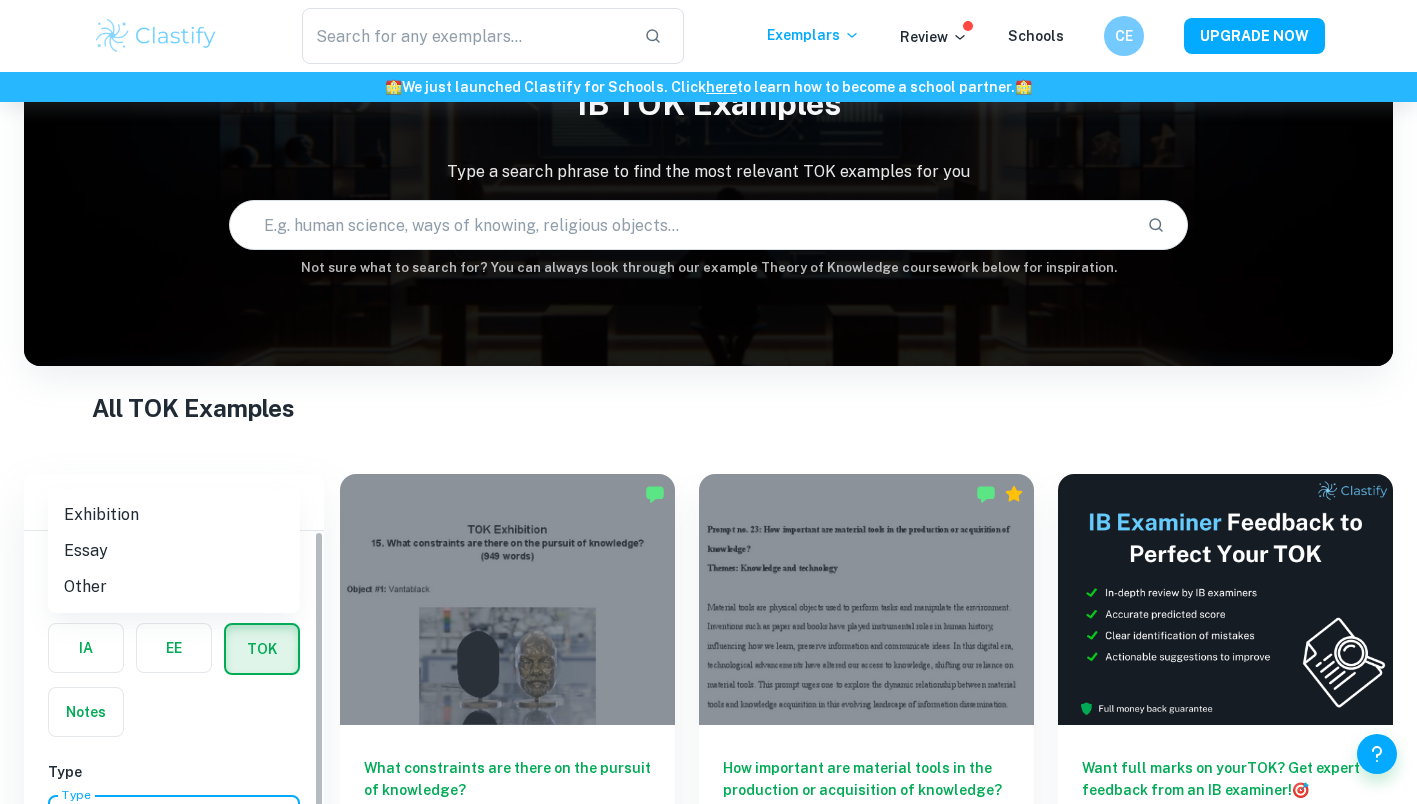 scroll, scrollTop: 880, scrollLeft: 0, axis: vertical 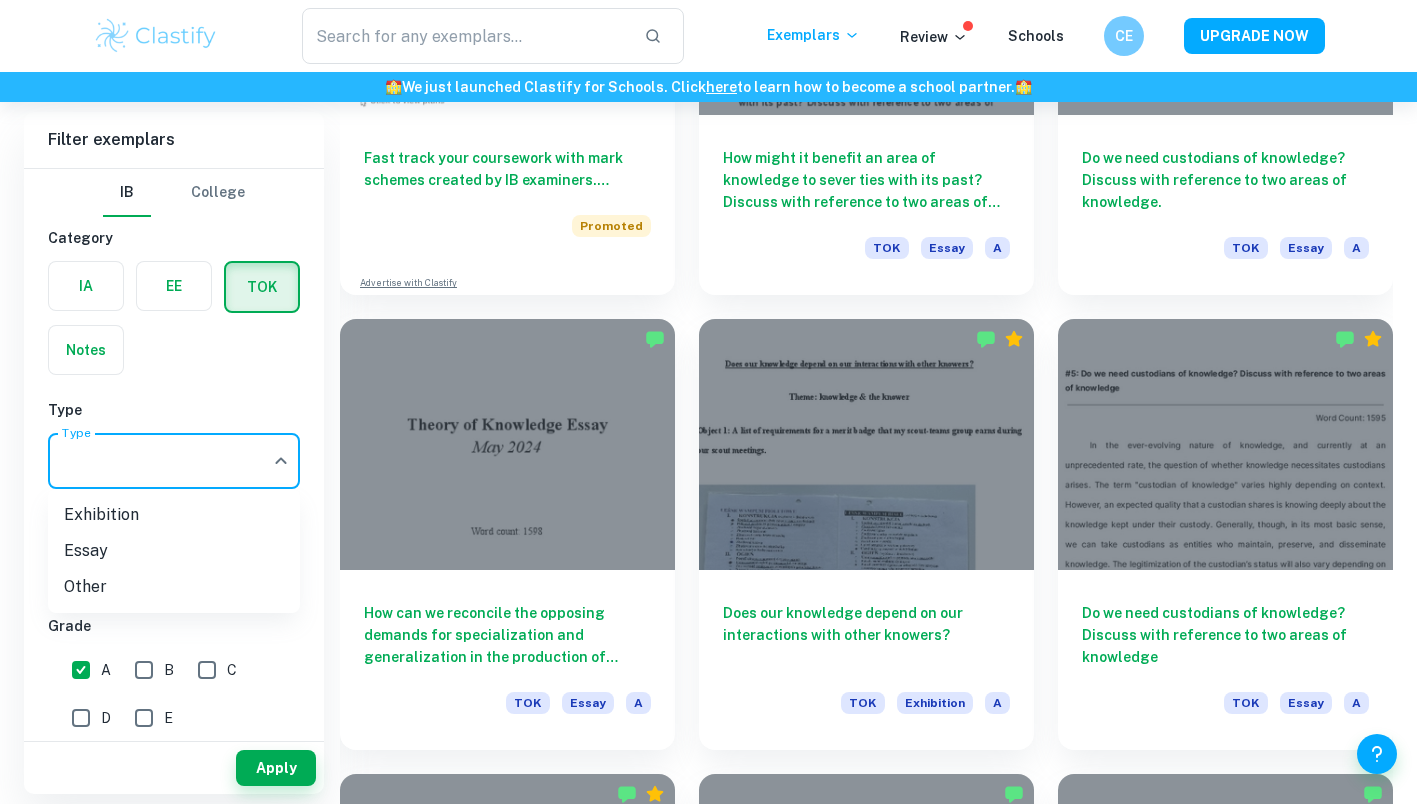click at bounding box center (708, 402) 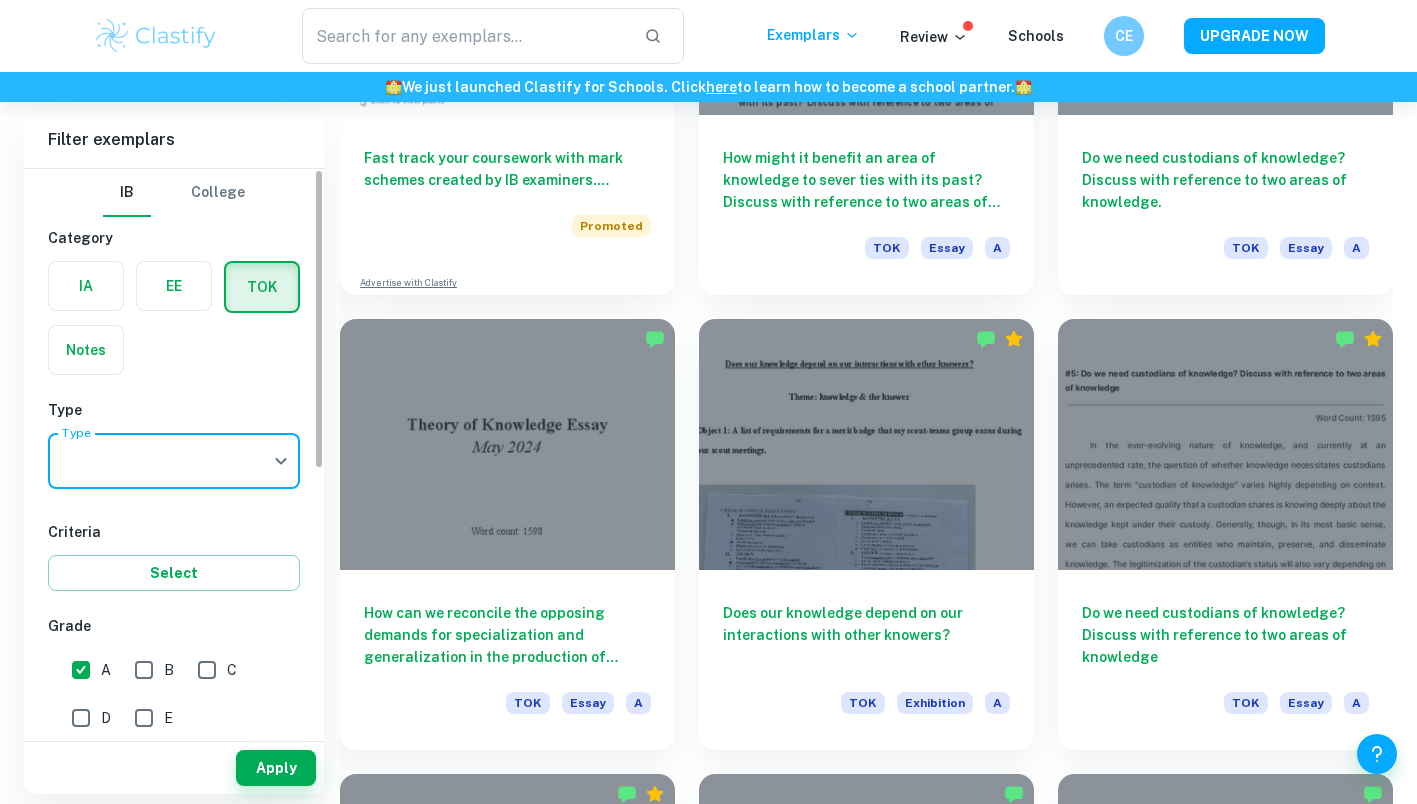 click on "We value your privacy We use cookies to enhance your browsing experience, serve personalised ads or content, and analyse our traffic. By clicking "Accept All", you consent to our use of cookies.   Cookie Policy Customise   Reject All   Accept All   Customise Consent Preferences   We use cookies to help you navigate efficiently and perform certain functions. You will find detailed information about all cookies under each consent category below. The cookies that are categorised as "Necessary" are stored on your browser as they are essential for enabling the basic functionalities of the site. ...  Show more For more information on how Google's third-party cookies operate and handle your data, see:   Google Privacy Policy Necessary Always Active Necessary cookies are required to enable the basic features of this site, such as providing secure log-in or adjusting your consent preferences. These cookies do not store any personally identifiable data. Functional Analytics Performance Advertisement Uncategorised" at bounding box center [708, -1119] 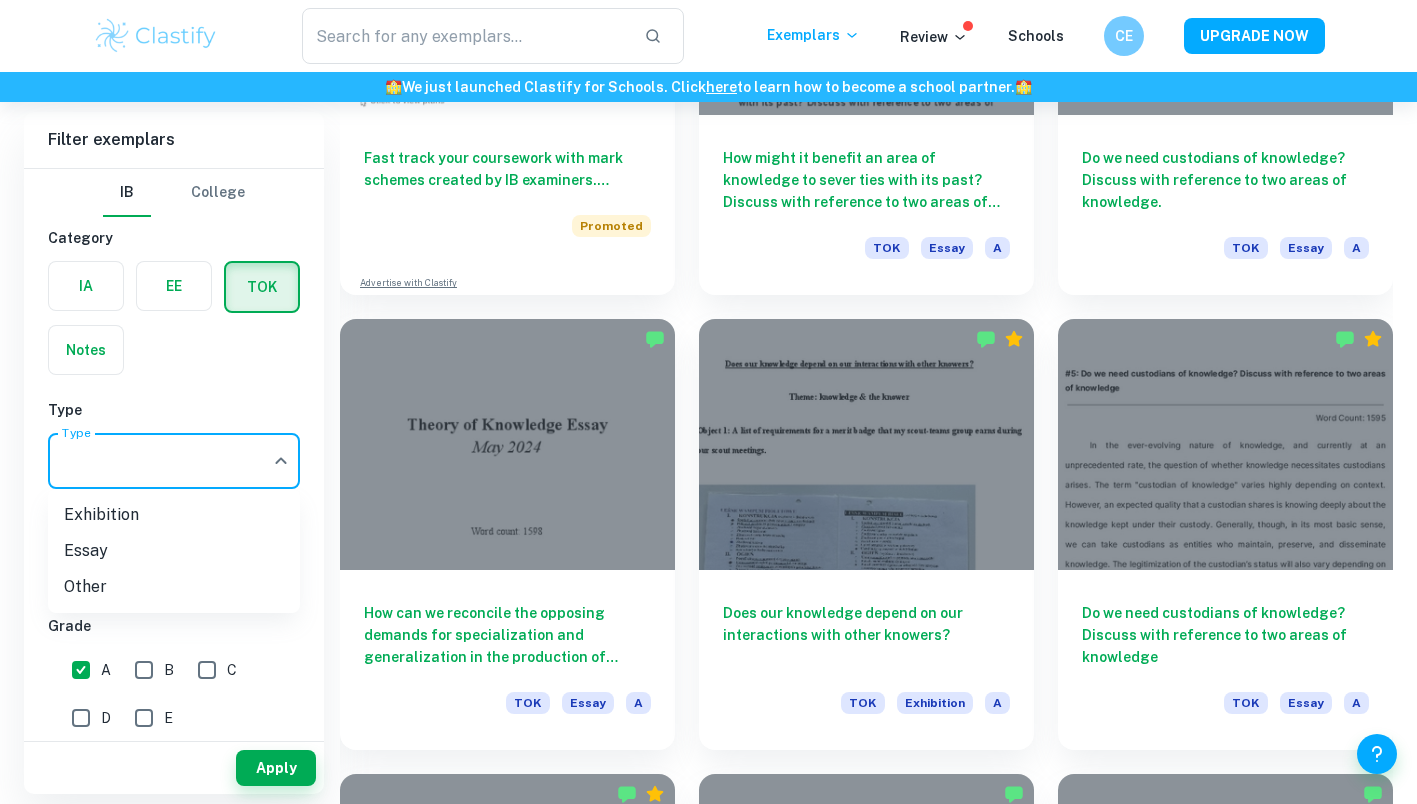 click at bounding box center (708, 402) 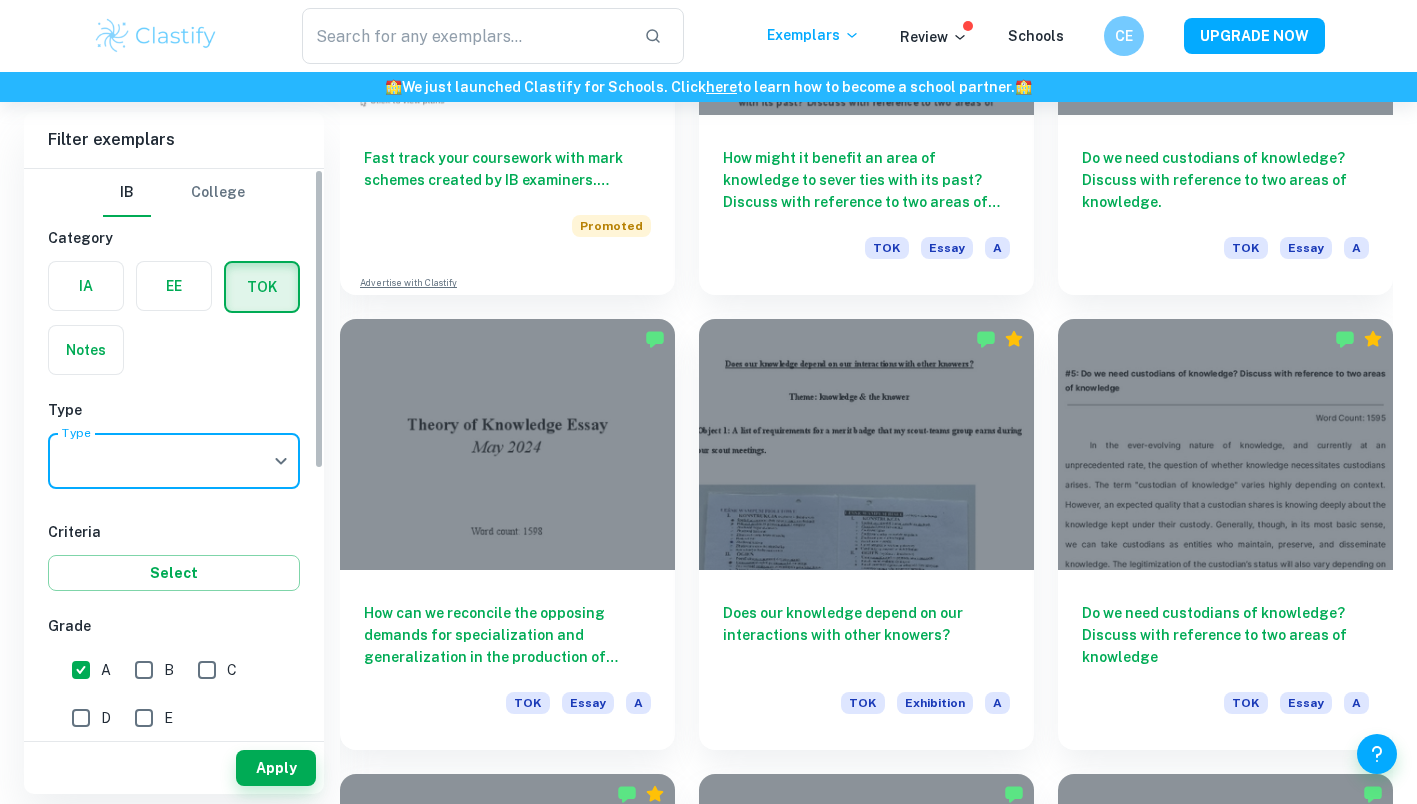 click on "We value your privacy We use cookies to enhance your browsing experience, serve personalised ads or content, and analyse our traffic. By clicking "Accept All", you consent to our use of cookies.   Cookie Policy Customise   Reject All   Accept All   Customise Consent Preferences   We use cookies to help you navigate efficiently and perform certain functions. You will find detailed information about all cookies under each consent category below. The cookies that are categorised as "Necessary" are stored on your browser as they are essential for enabling the basic functionalities of the site. ...  Show more For more information on how Google's third-party cookies operate and handle your data, see:   Google Privacy Policy Necessary Always Active Necessary cookies are required to enable the basic features of this site, such as providing secure log-in or adjusting your consent preferences. These cookies do not store any personally identifiable data. Functional Analytics Performance Advertisement Uncategorised" at bounding box center (708, -1119) 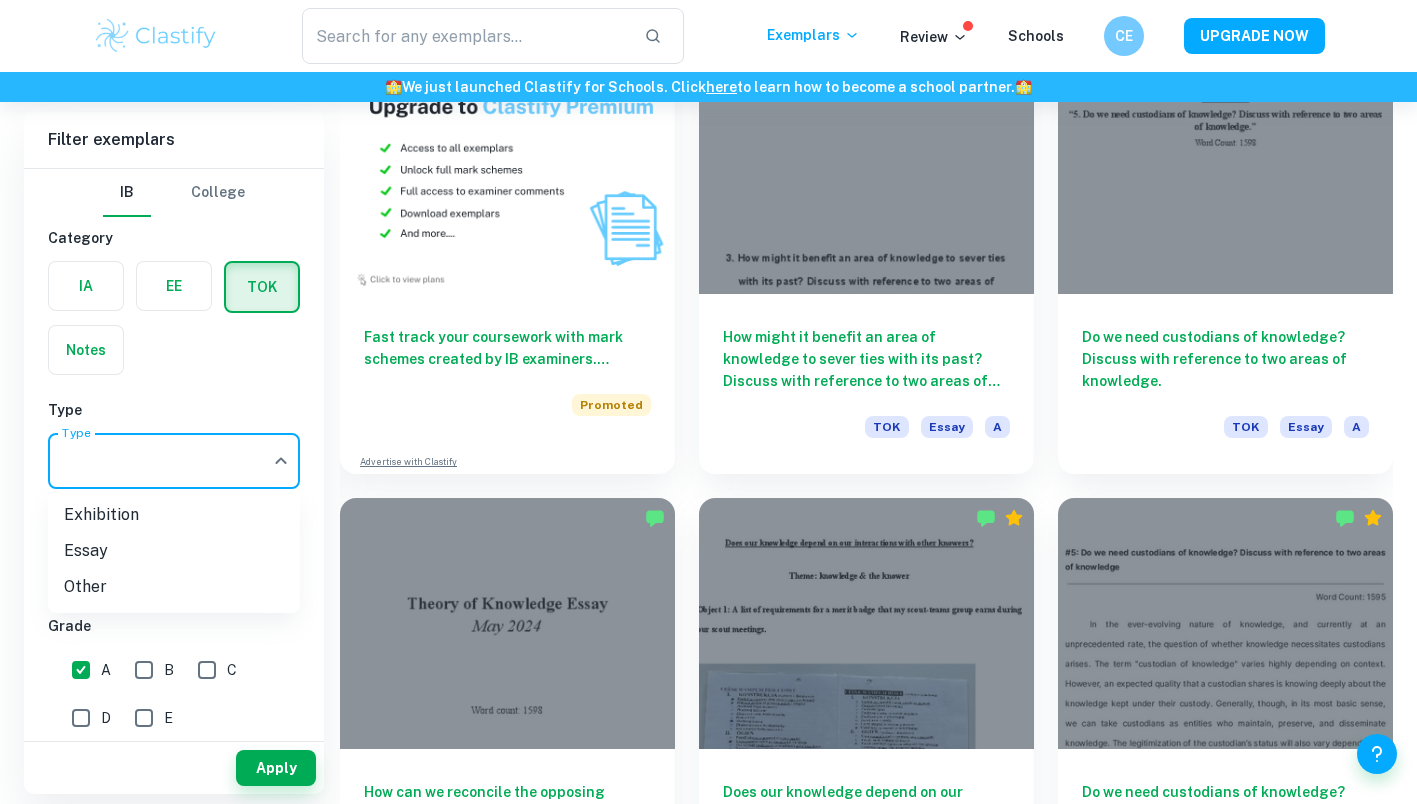 scroll, scrollTop: 1443, scrollLeft: 0, axis: vertical 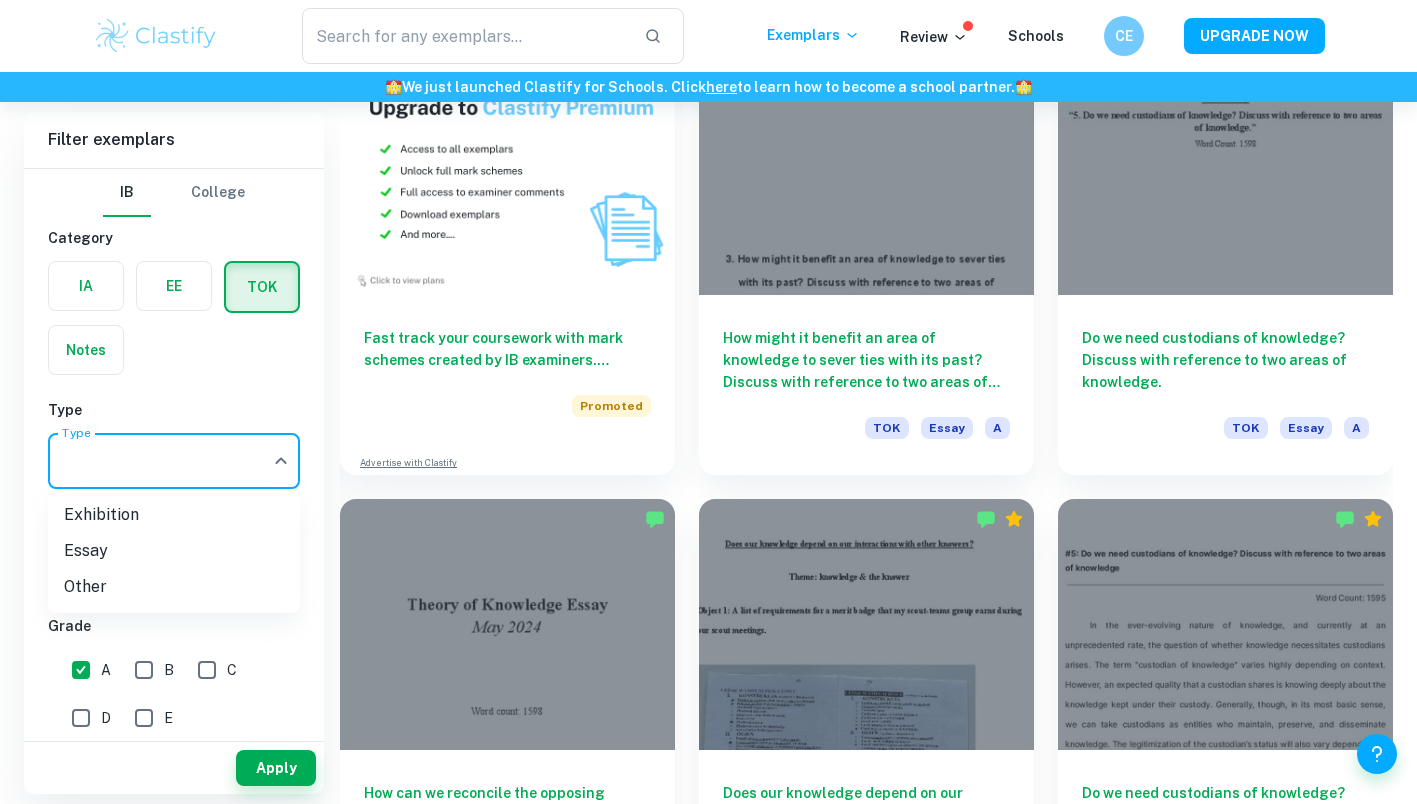 click at bounding box center [708, 402] 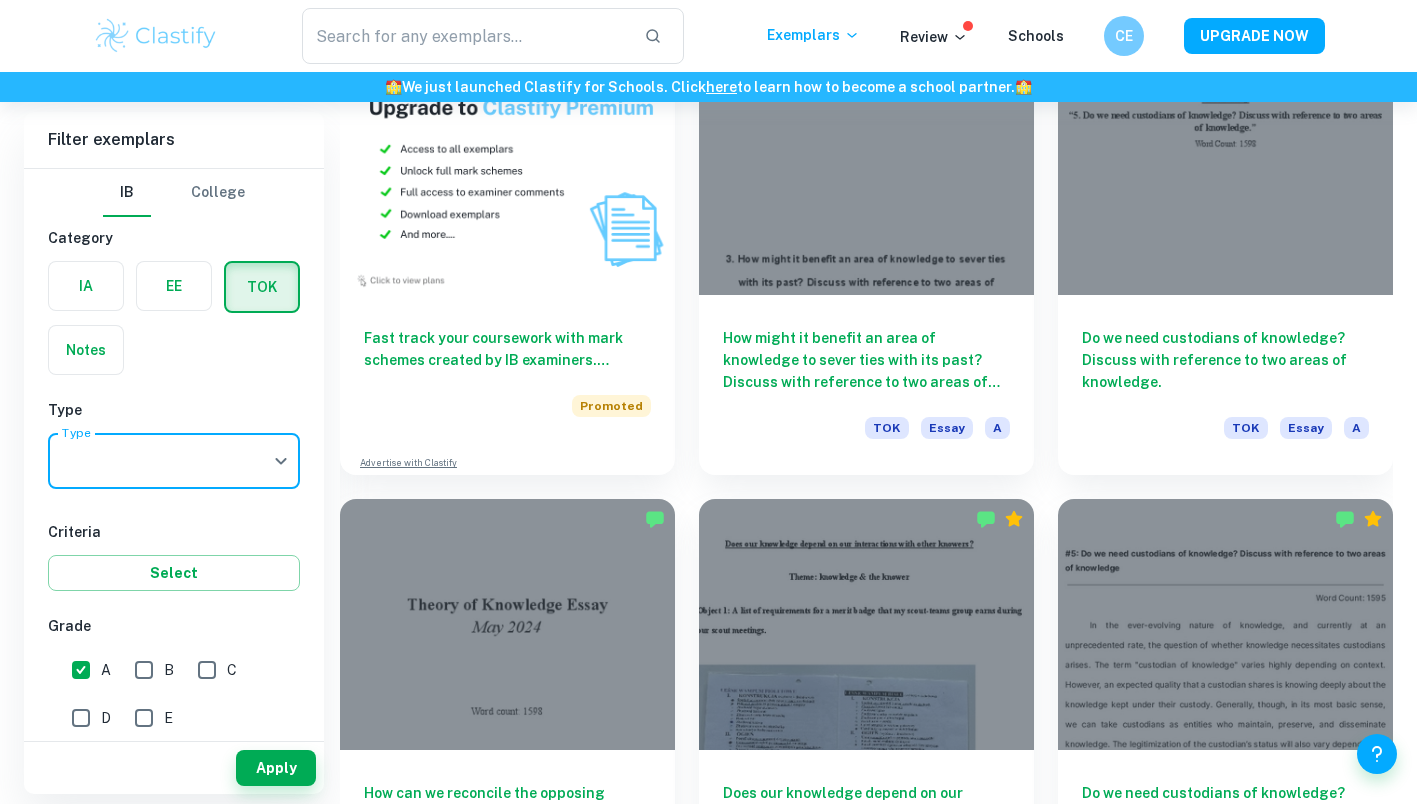 click at bounding box center [174, 286] 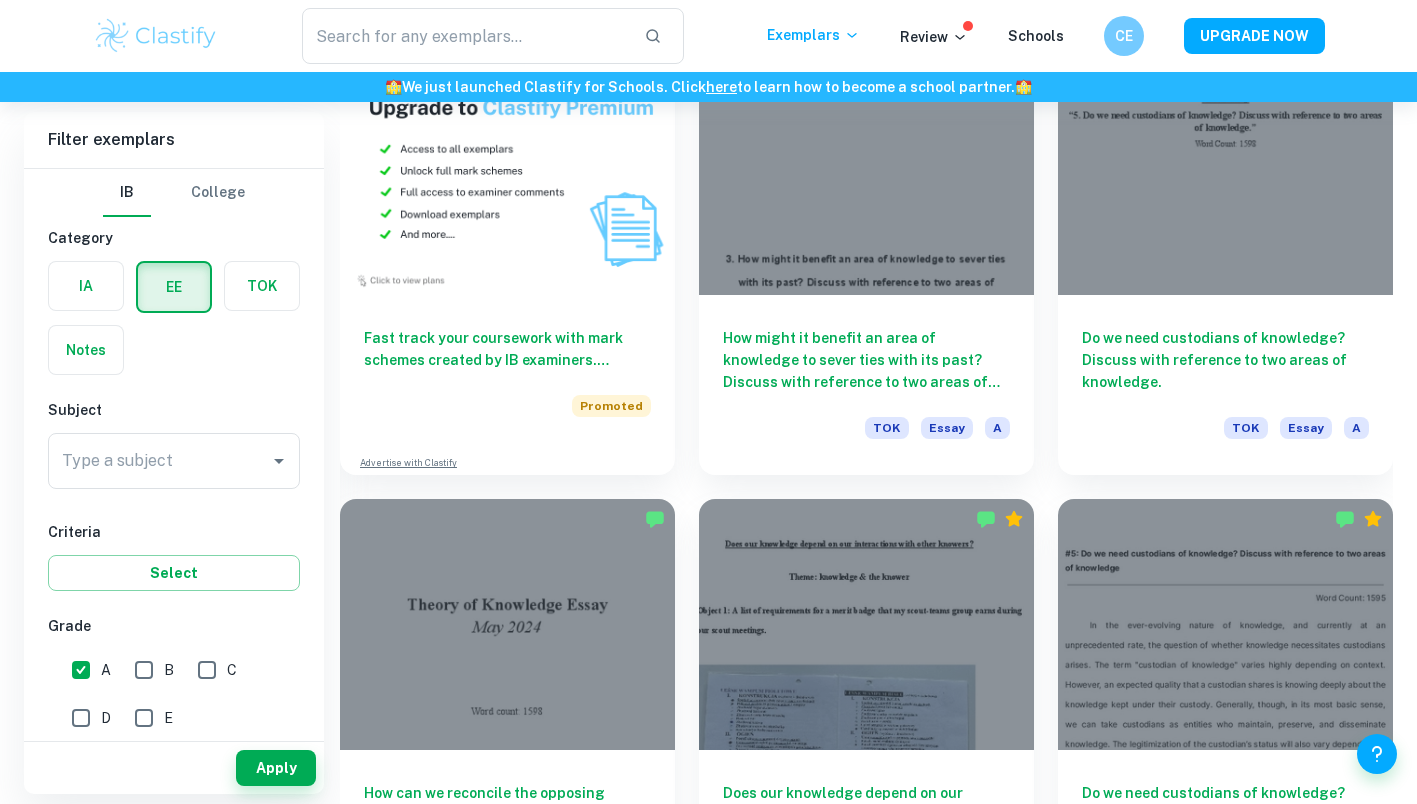 click on "Type a subject" at bounding box center [159, 461] 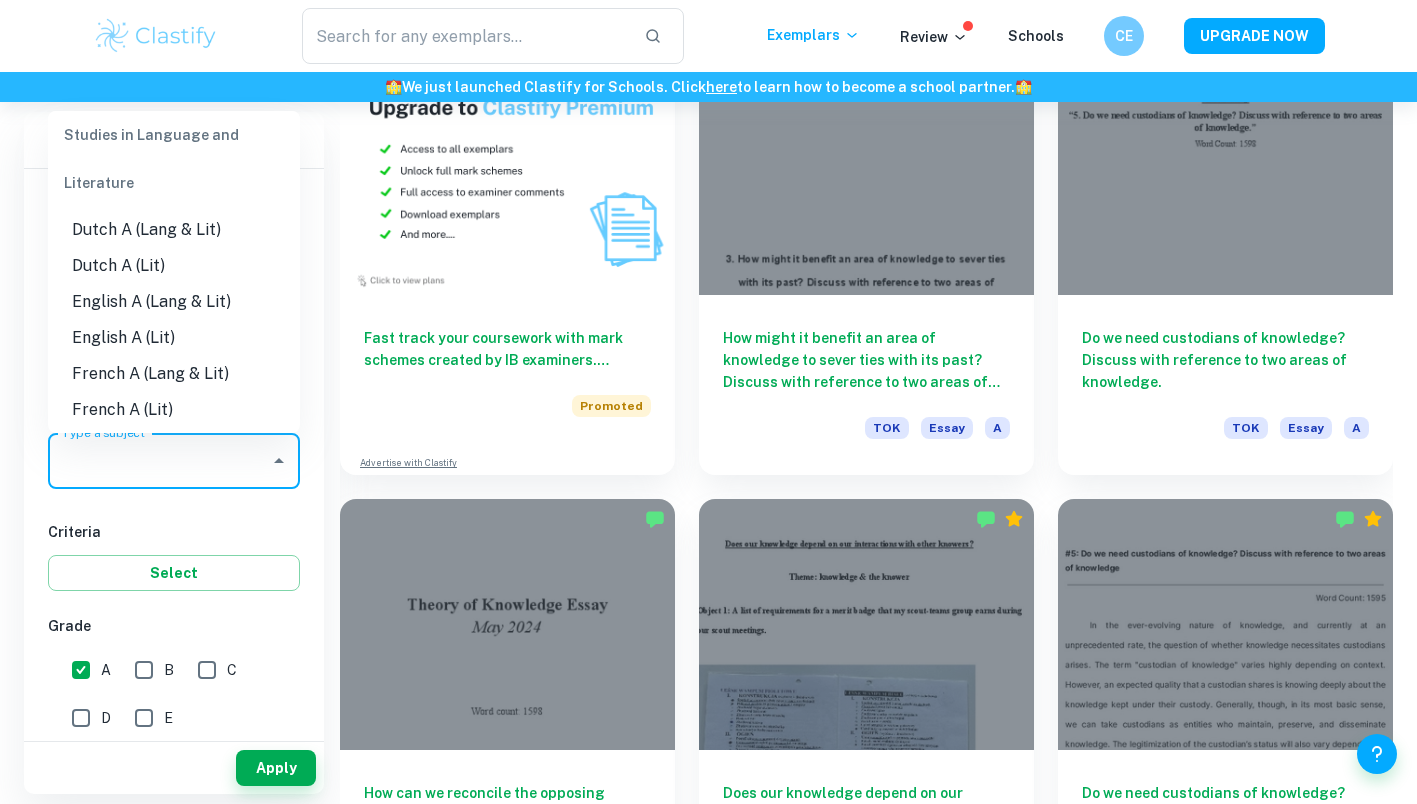 scroll, scrollTop: 151, scrollLeft: 0, axis: vertical 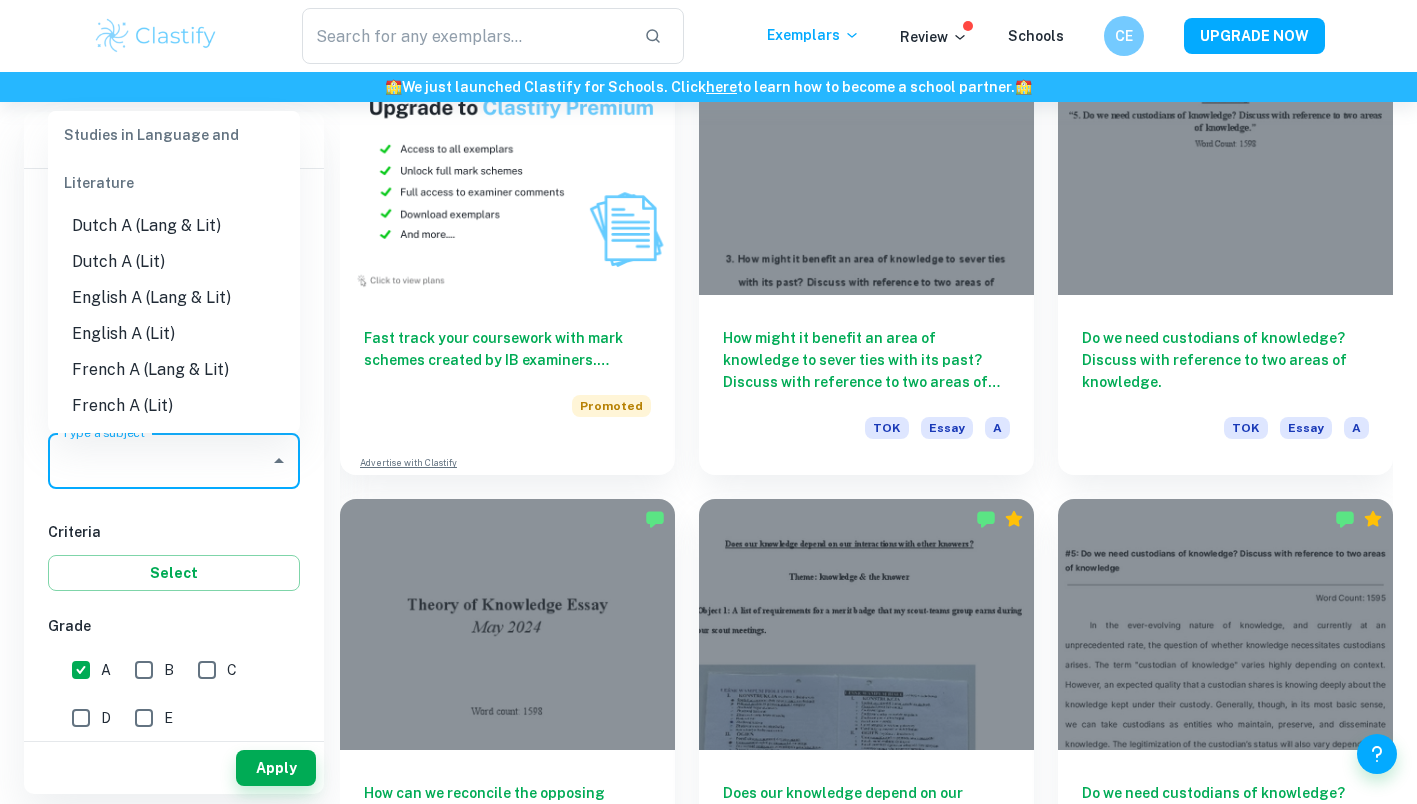 click on "English A (Lang & Lit)" at bounding box center (174, 298) 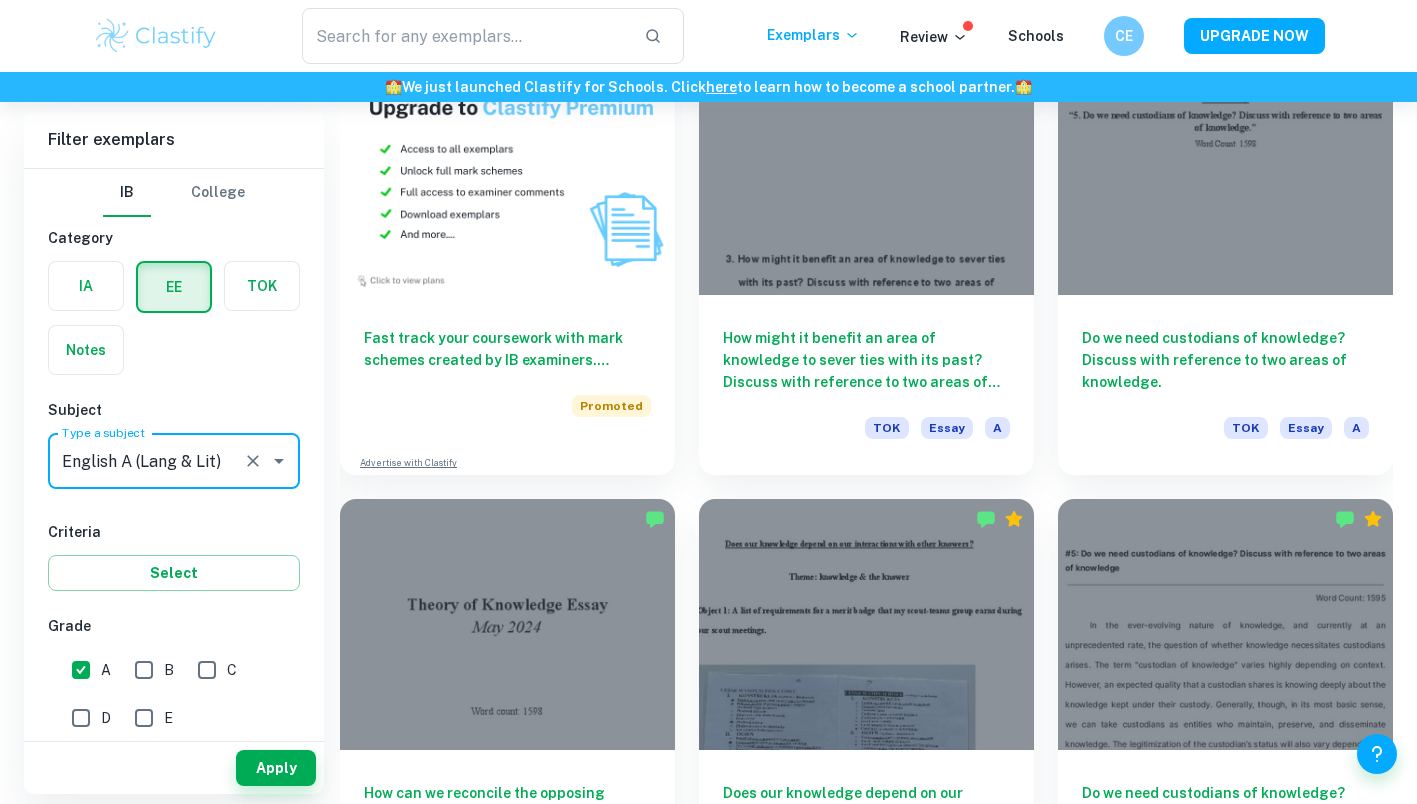 click on "Select" at bounding box center [174, 573] 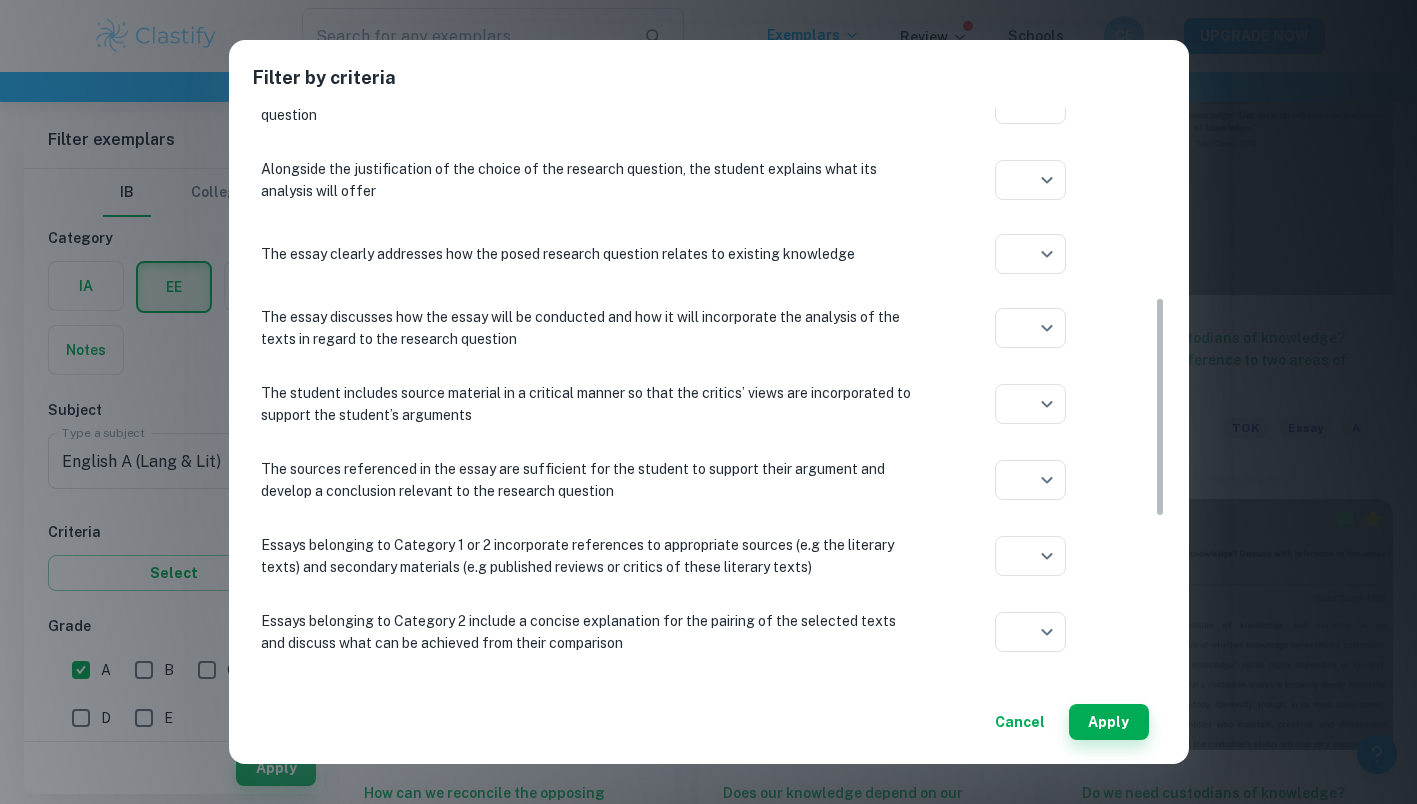 scroll, scrollTop: 497, scrollLeft: 0, axis: vertical 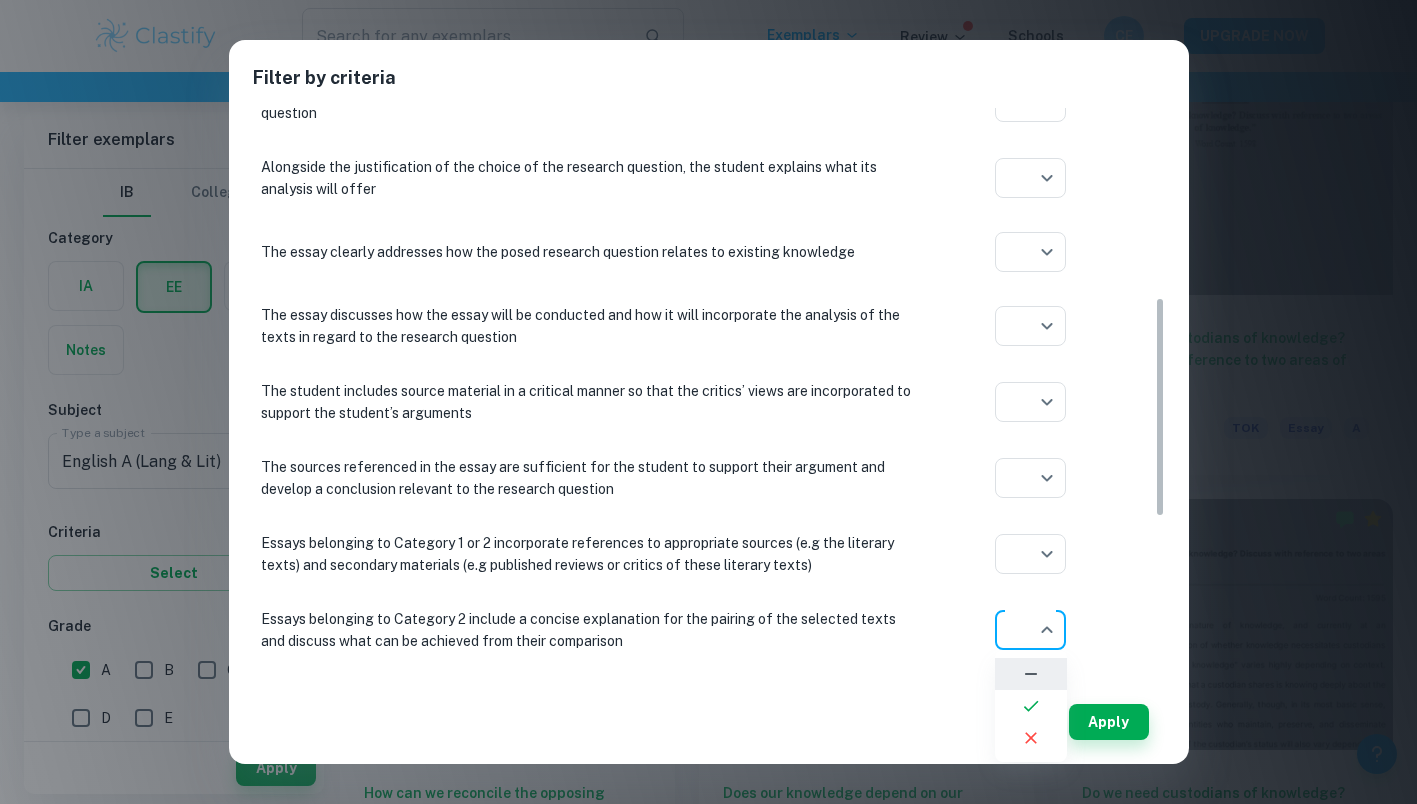 click on "We value your privacy We use cookies to enhance your browsing experience, serve personalised ads or content, and analyse our traffic. By clicking "Accept All", you consent to our use of cookies.   Cookie Policy Customise   Reject All   Accept All   Customise Consent Preferences   We use cookies to help you navigate efficiently and perform certain functions. You will find detailed information about all cookies under each consent category below. The cookies that are categorised as "Necessary" are stored on your browser as they are essential for enabling the basic functionalities of the site. ...  Show more For more information on how Google's third-party cookies operate and handle your data, see:   Google Privacy Policy Necessary Always Active Necessary cookies are required to enable the basic features of this site, such as providing secure log-in or adjusting your consent preferences. These cookies do not store any personally identifiable data. Functional Analytics Performance Advertisement Uncategorised" at bounding box center (708, -939) 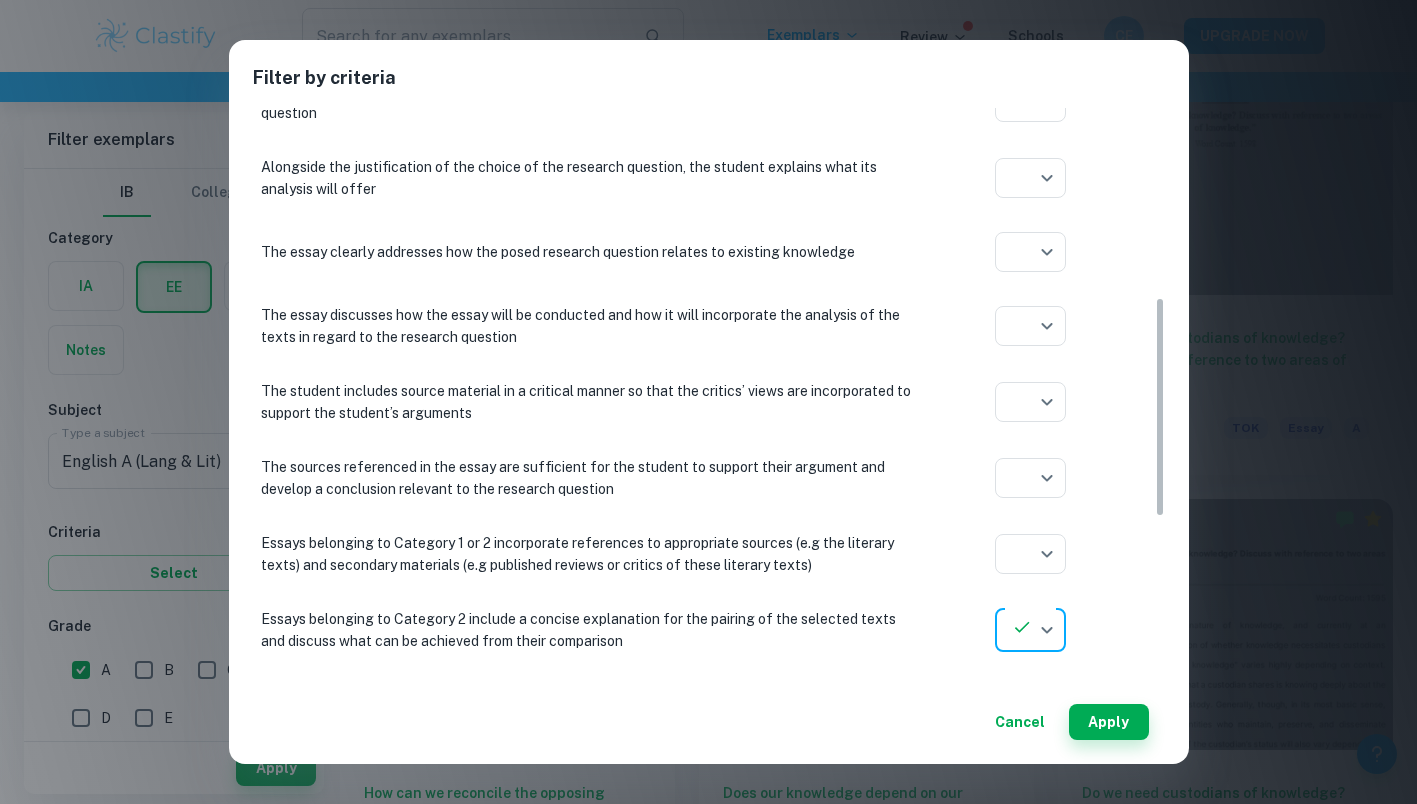 click on "Apply" at bounding box center (1109, 722) 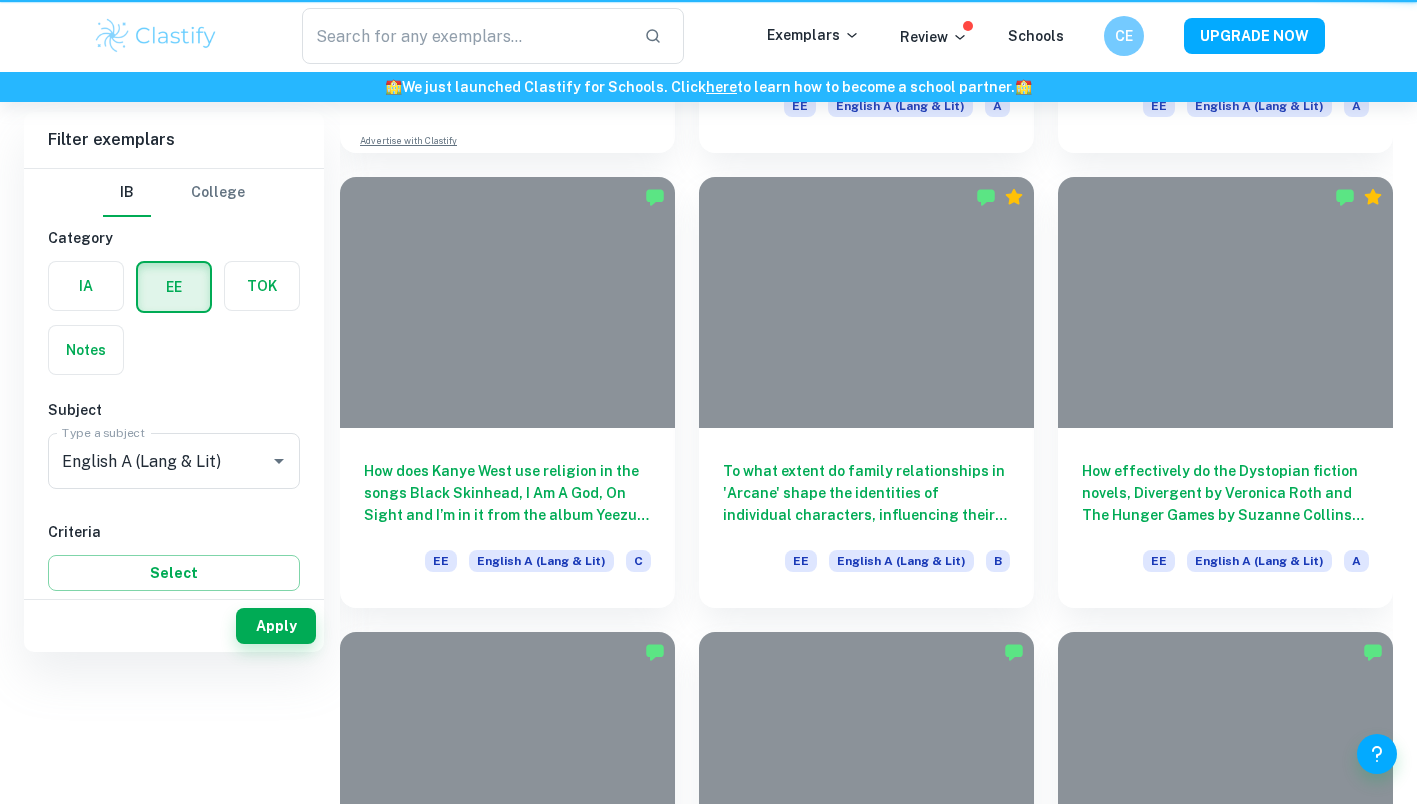 scroll, scrollTop: 0, scrollLeft: 0, axis: both 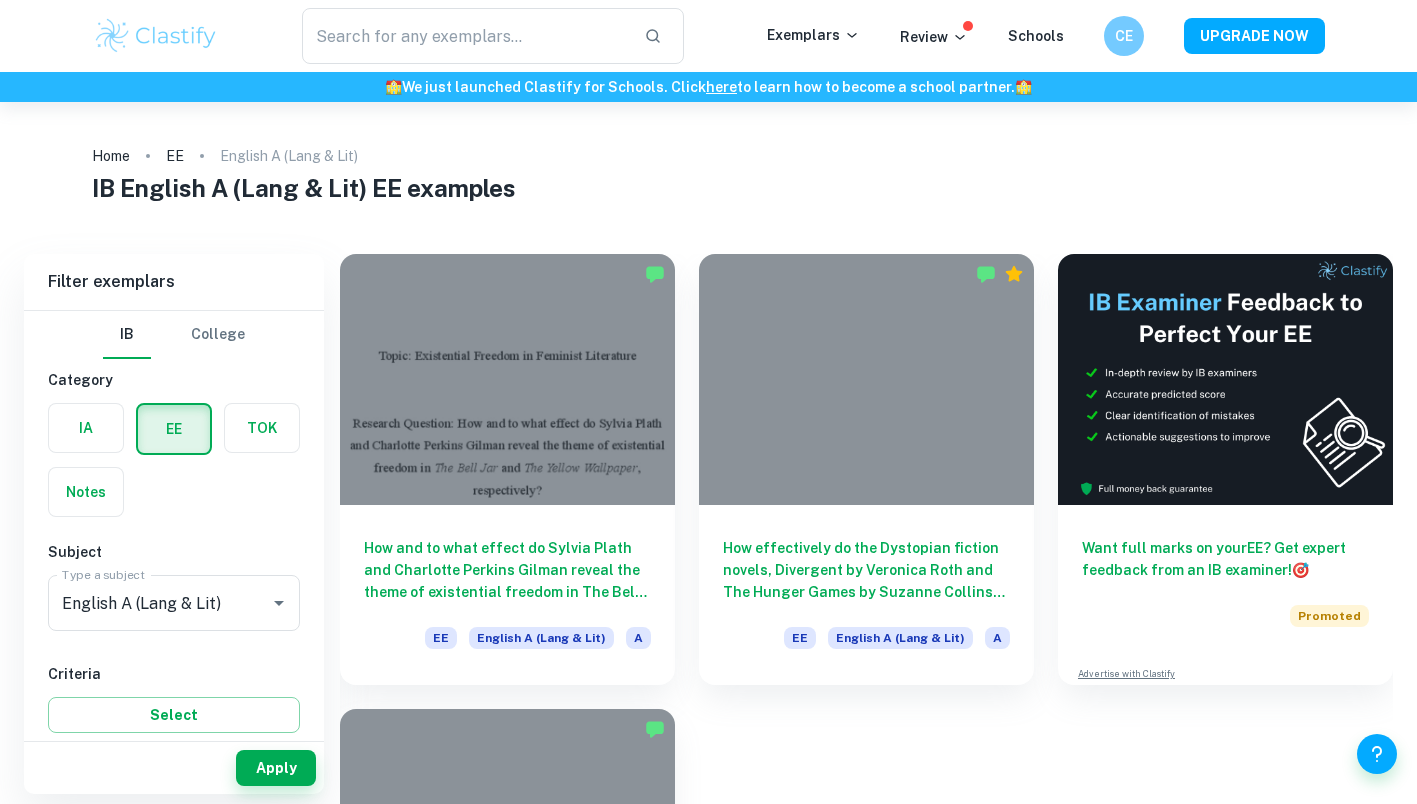 click on "How and to what effect do Sylvia Plath and Charlotte Perkins Gilman reveal the theme of existential freedom in The Bell Jar and The Yellow Wallpaper, respectively?" at bounding box center (507, 570) 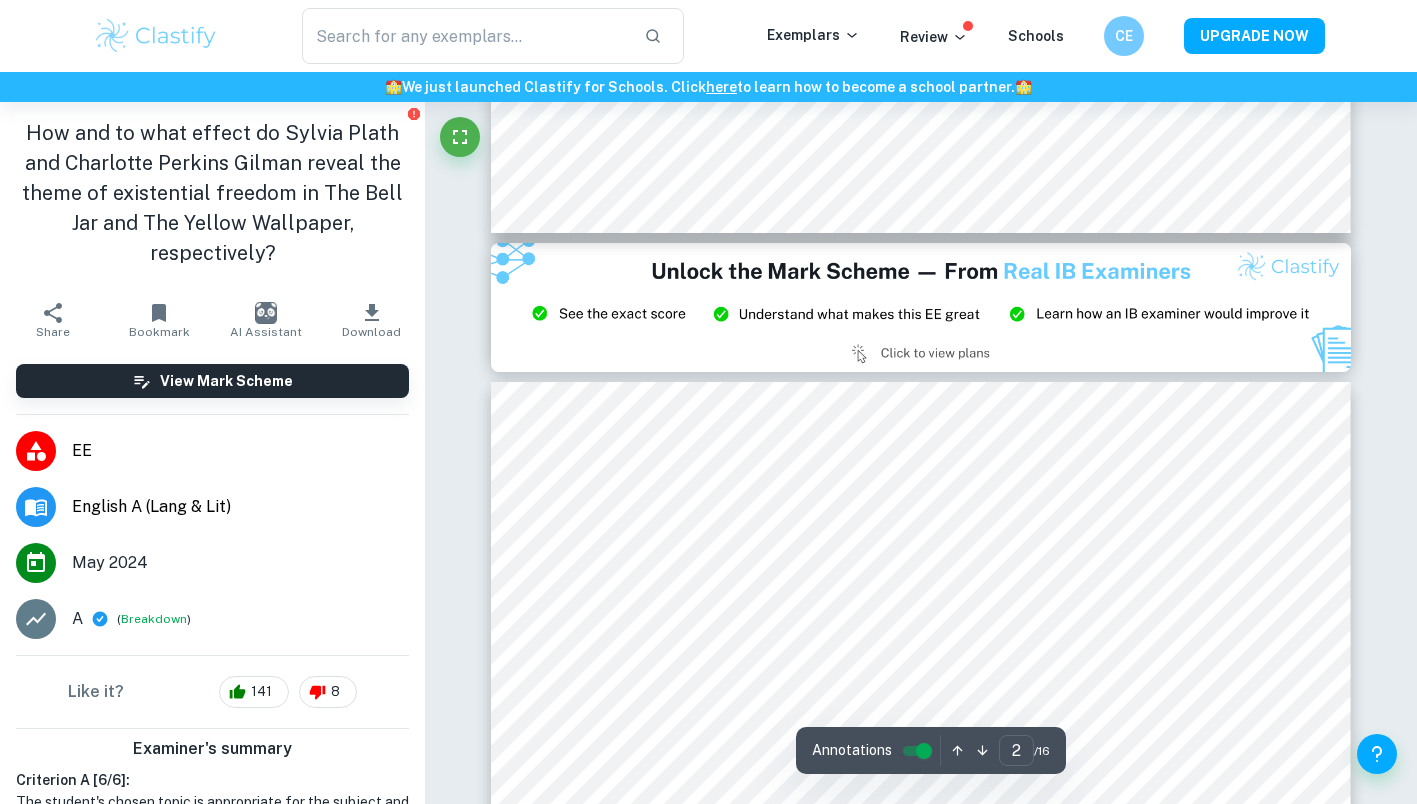 type on "3" 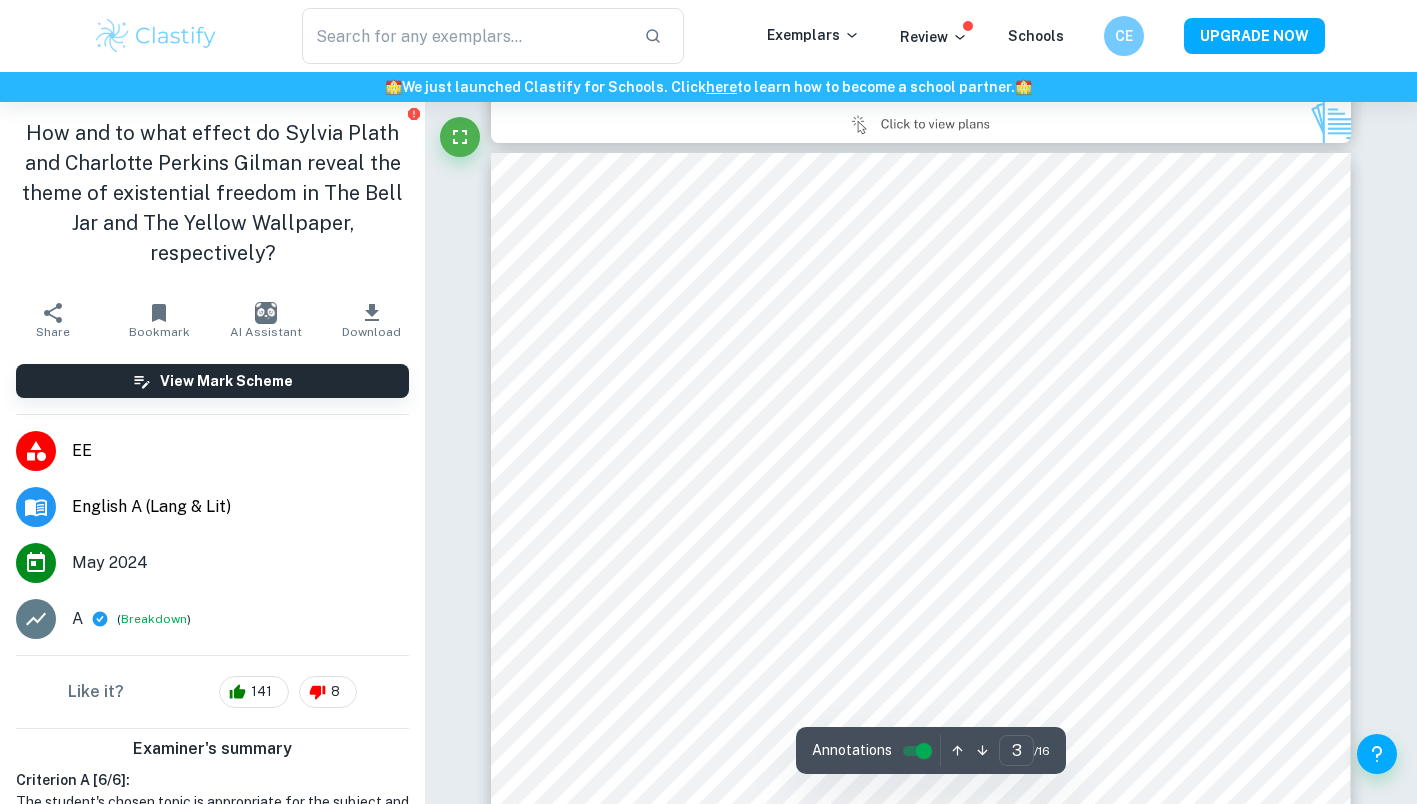 scroll, scrollTop: 2488, scrollLeft: 0, axis: vertical 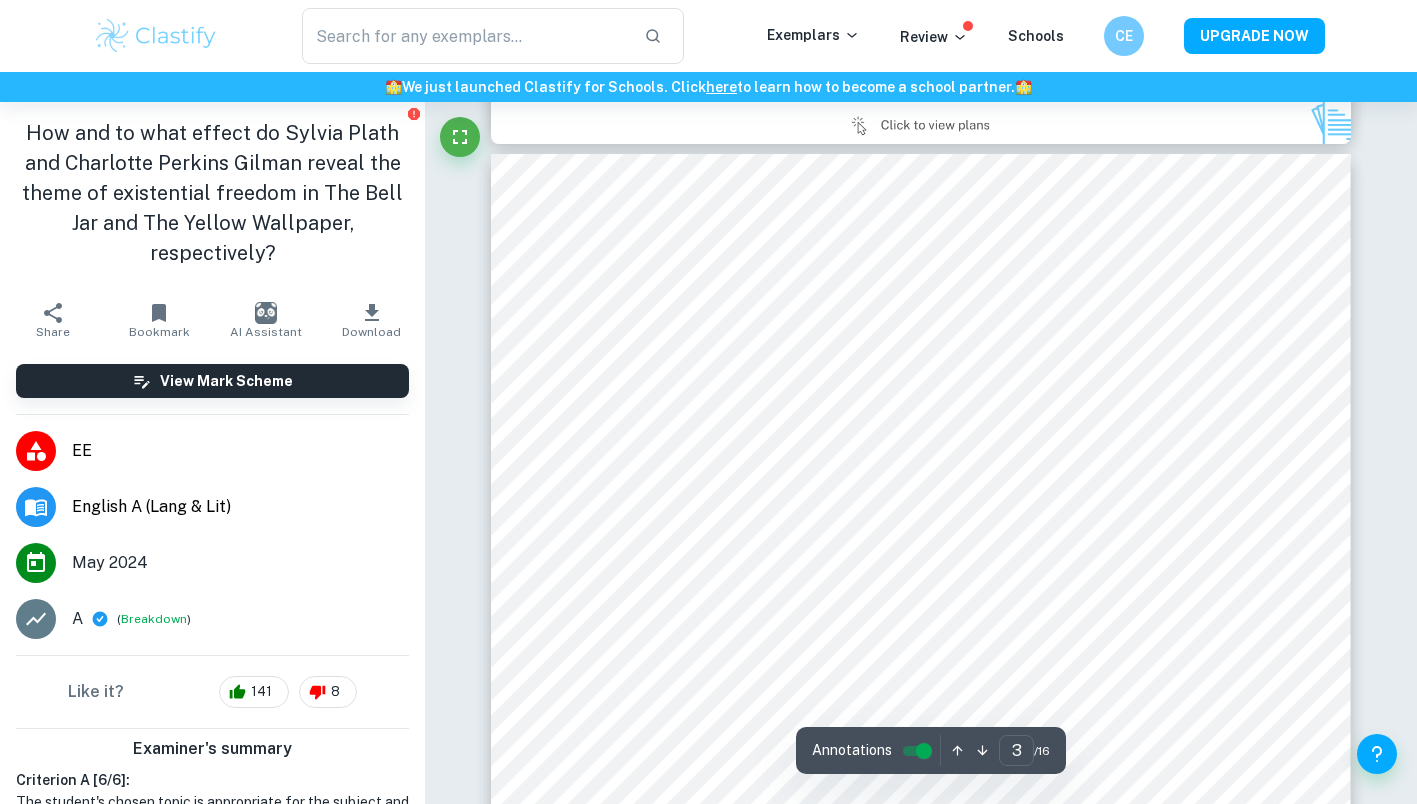 click on "Breakdown" at bounding box center (154, 619) 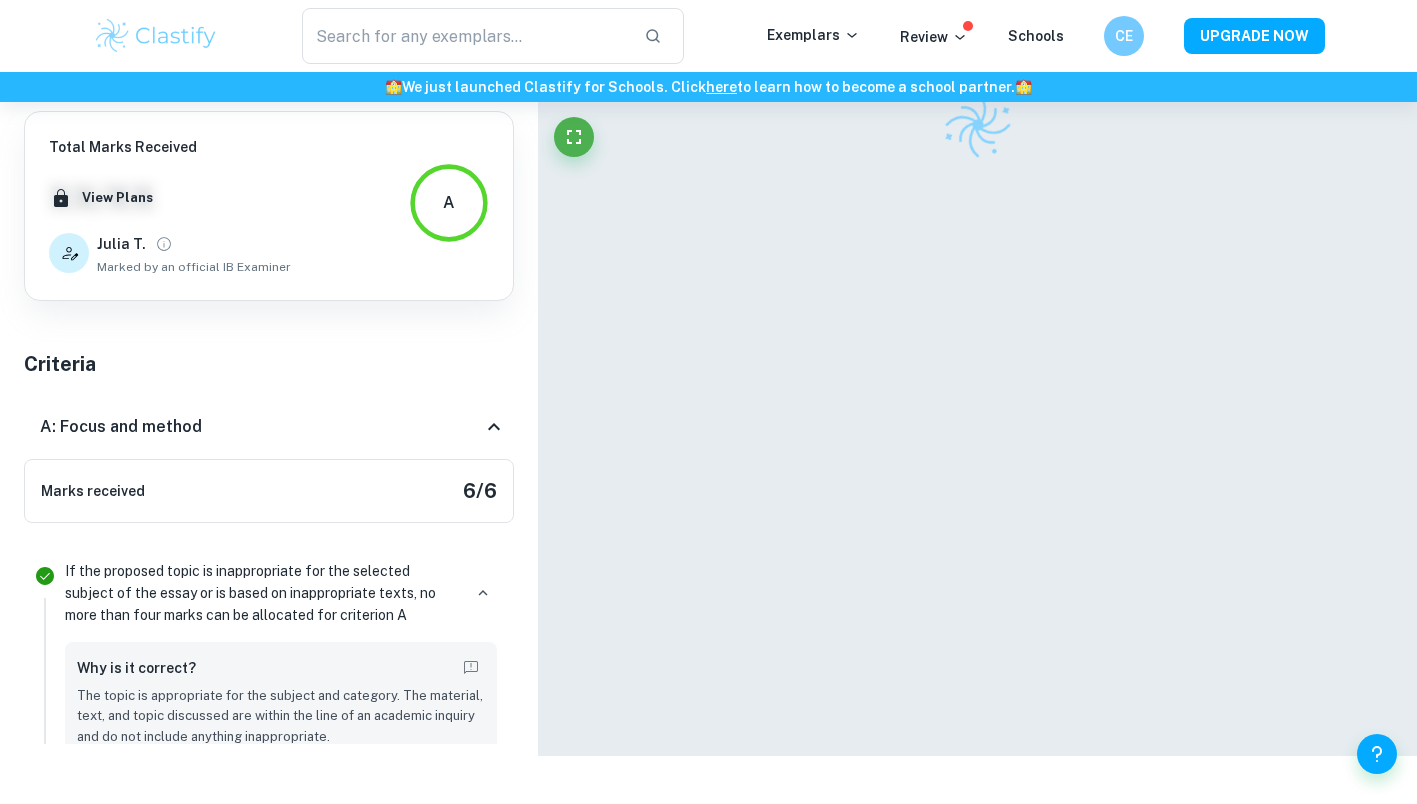 scroll, scrollTop: 102, scrollLeft: 0, axis: vertical 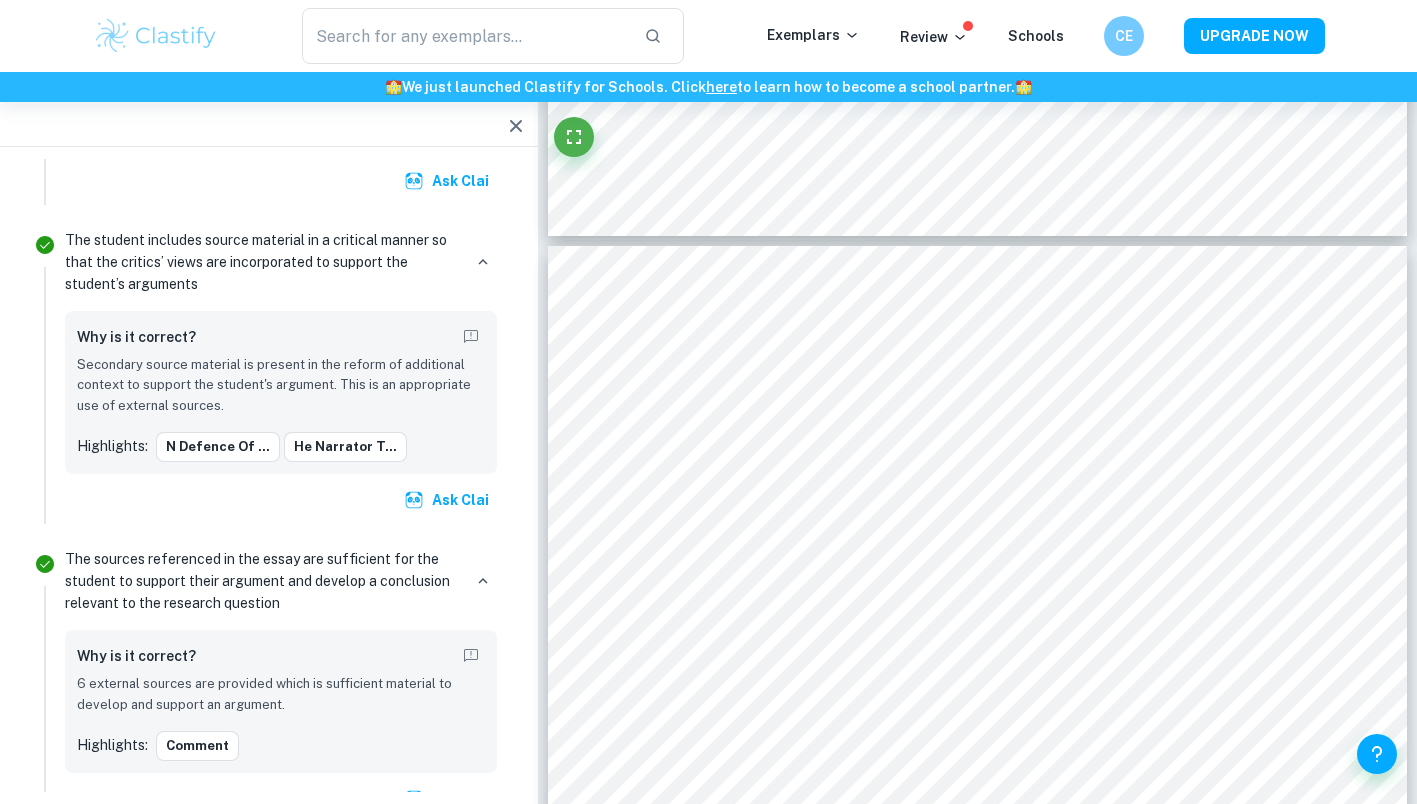 click on "Secondary source material is present in the reform of additional context to support the student's argument. This is an appropriate use of external sources." at bounding box center (281, 385) 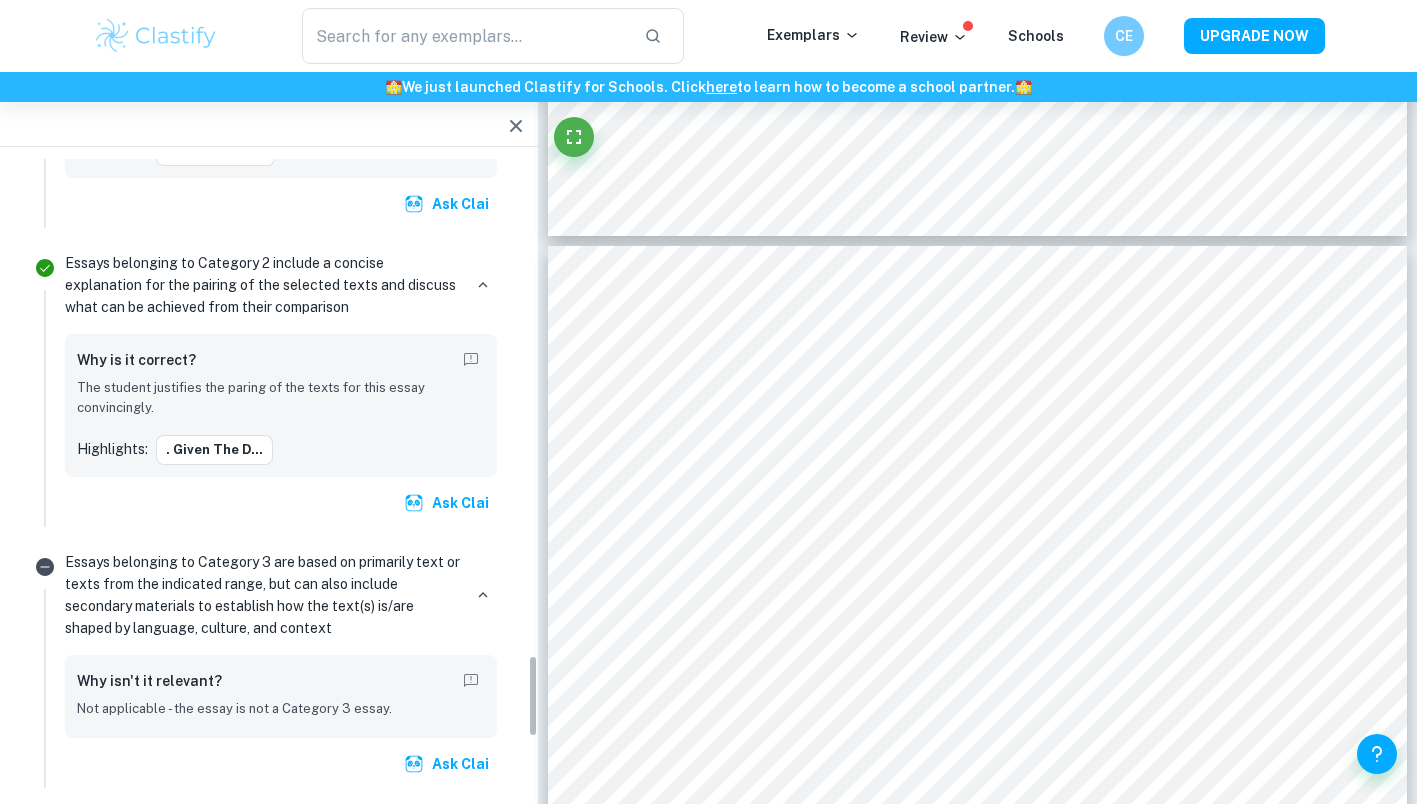 scroll, scrollTop: 3825, scrollLeft: 0, axis: vertical 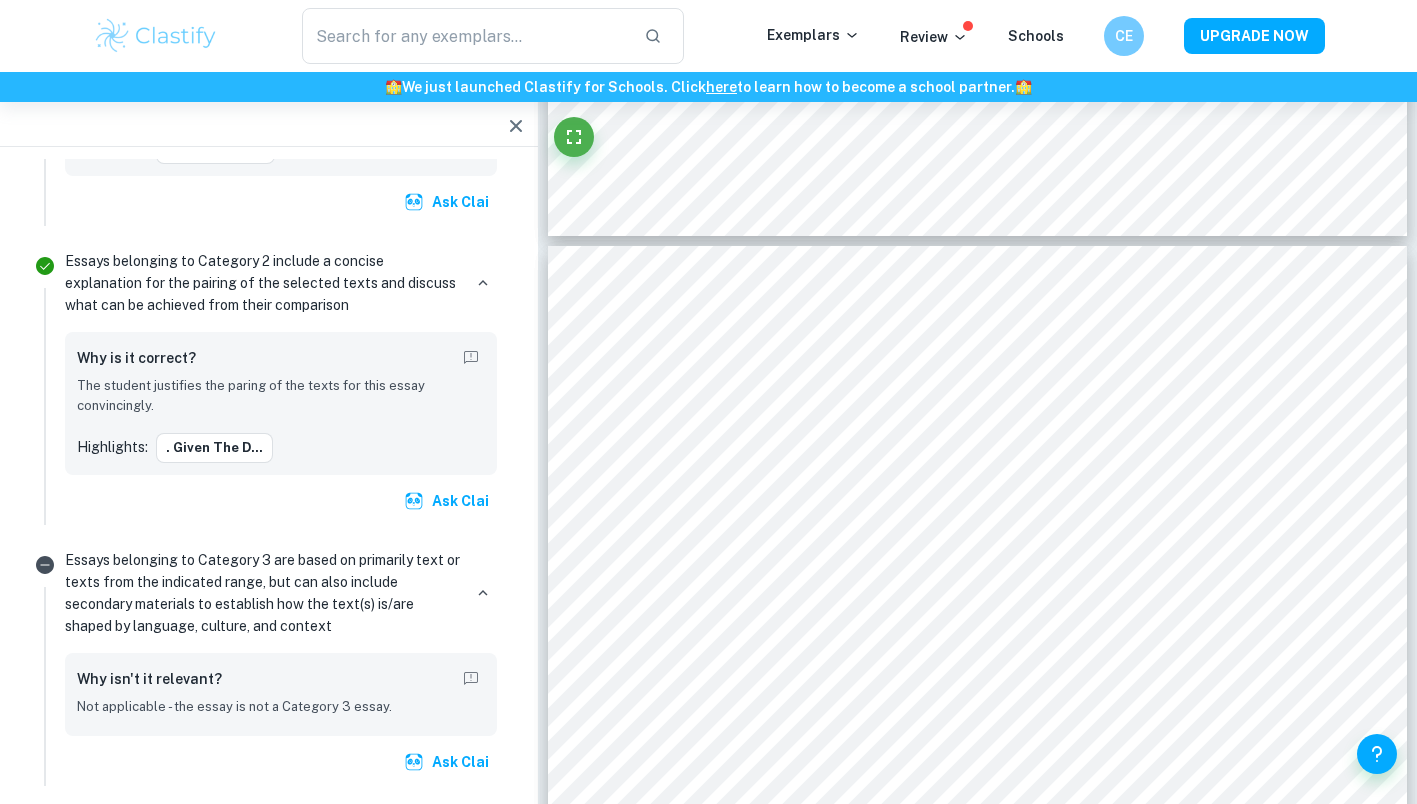 click on "Essays belonging to Category 3 are based on primarily text or texts from the indicated range, but can also include secondary materials to establish how the text(s) is/are shaped by language, culture, and context" at bounding box center (263, 593) 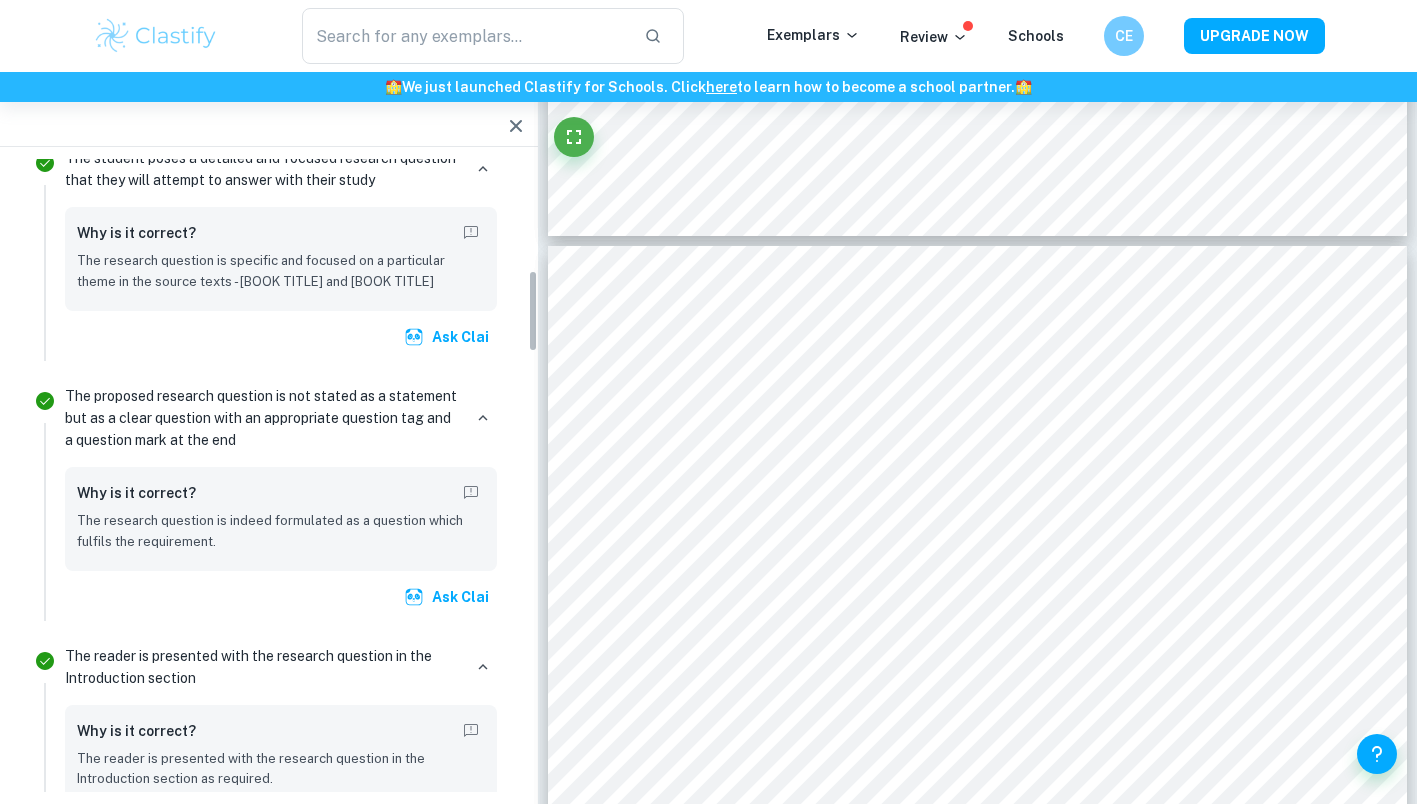 scroll, scrollTop: 0, scrollLeft: 0, axis: both 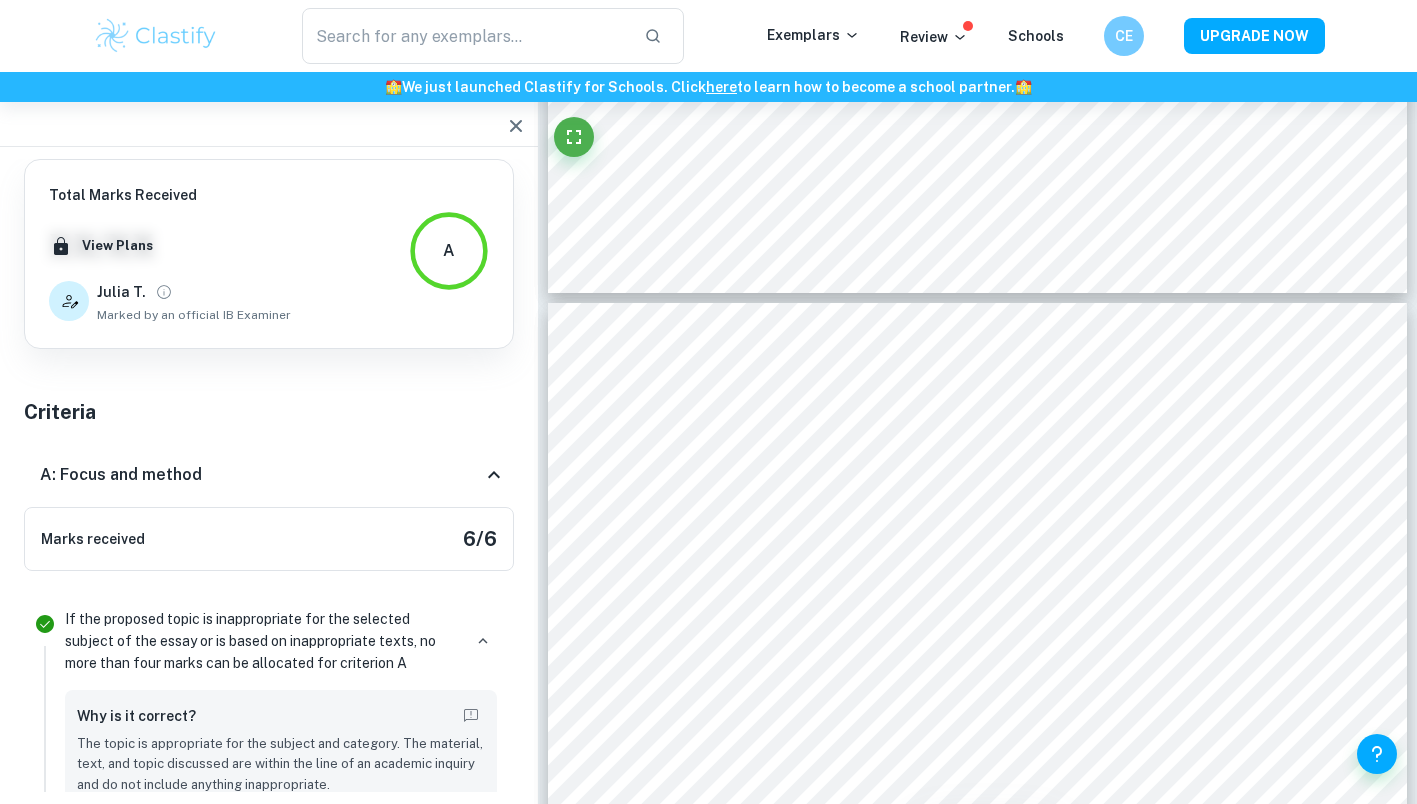 click on "6 / 6" at bounding box center [480, 539] 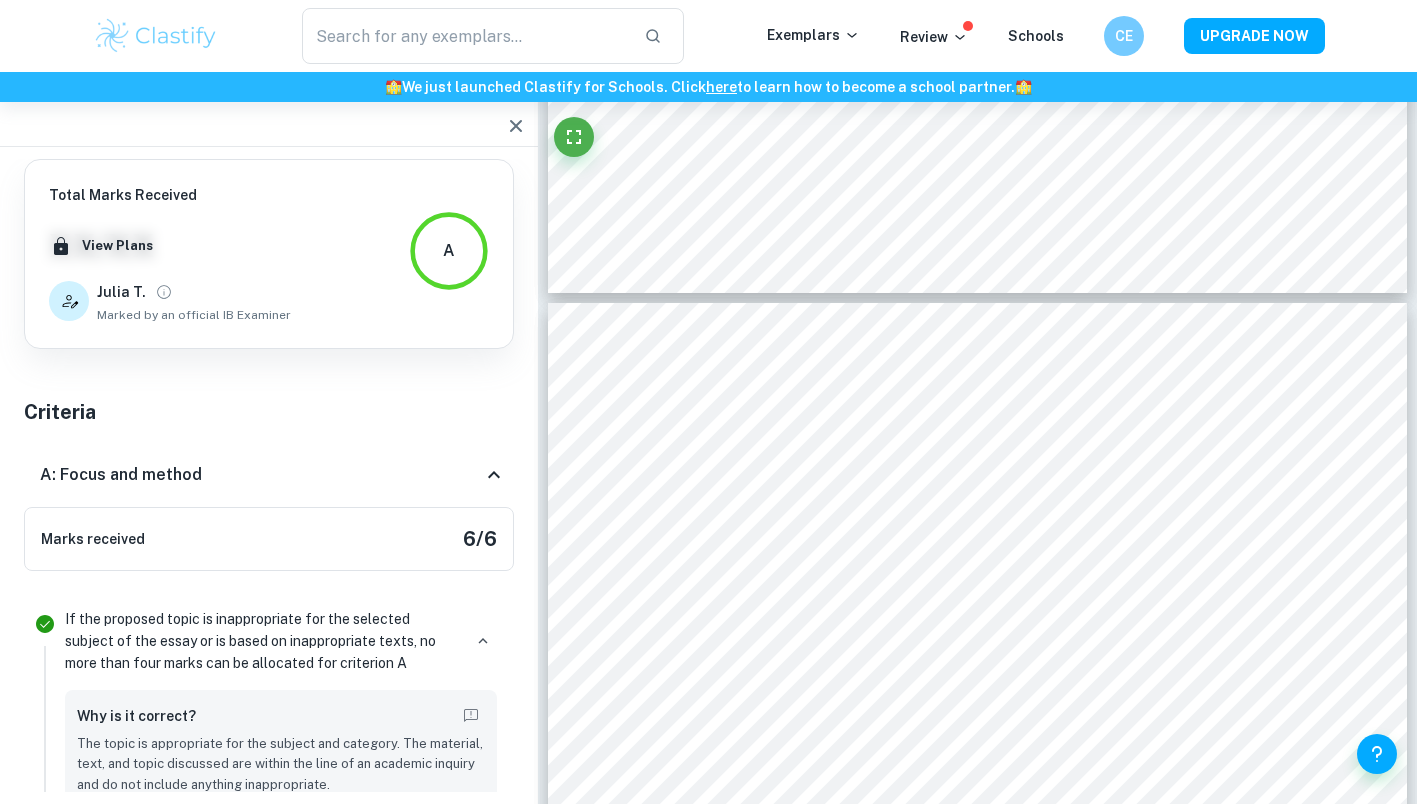 click 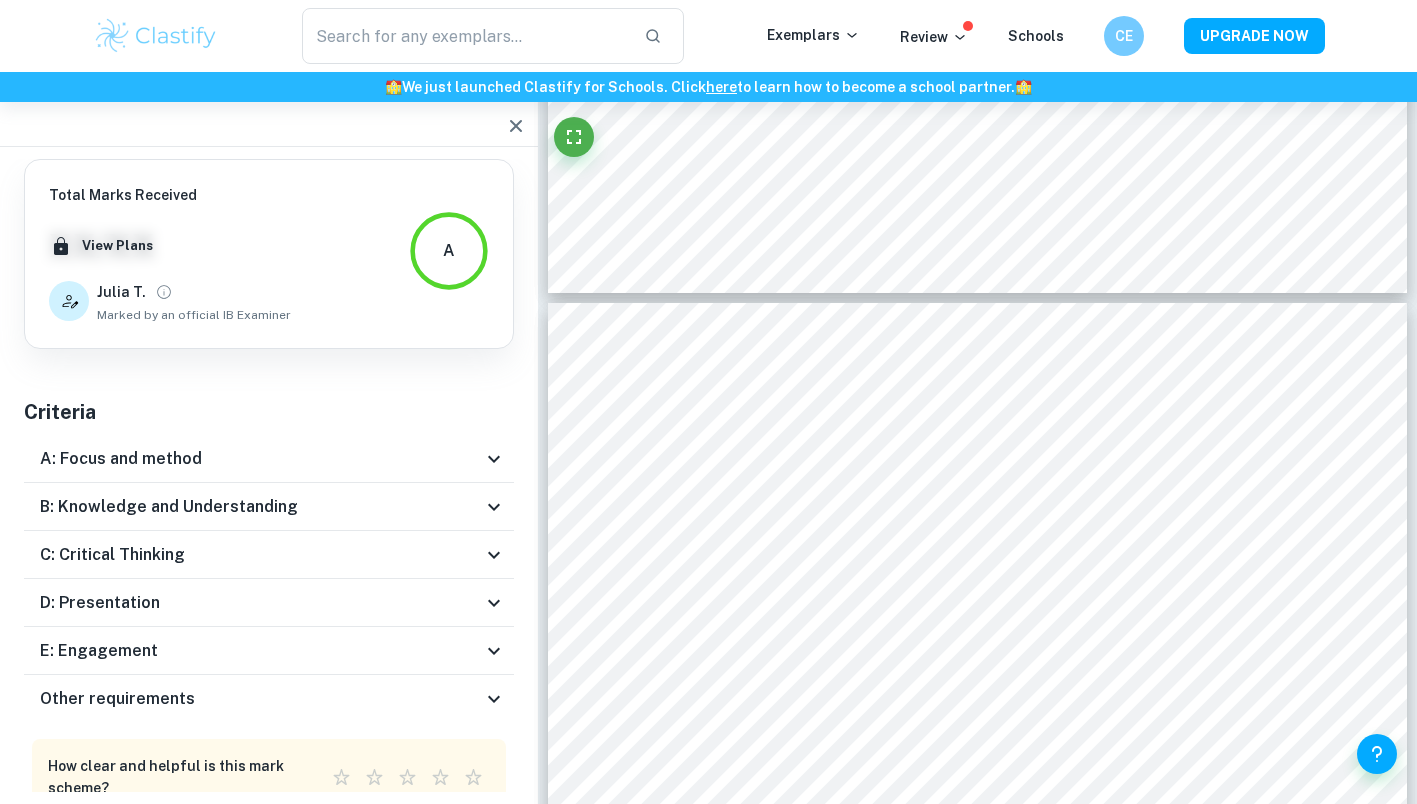 click on "B: Knowledge and Understanding" at bounding box center (169, 507) 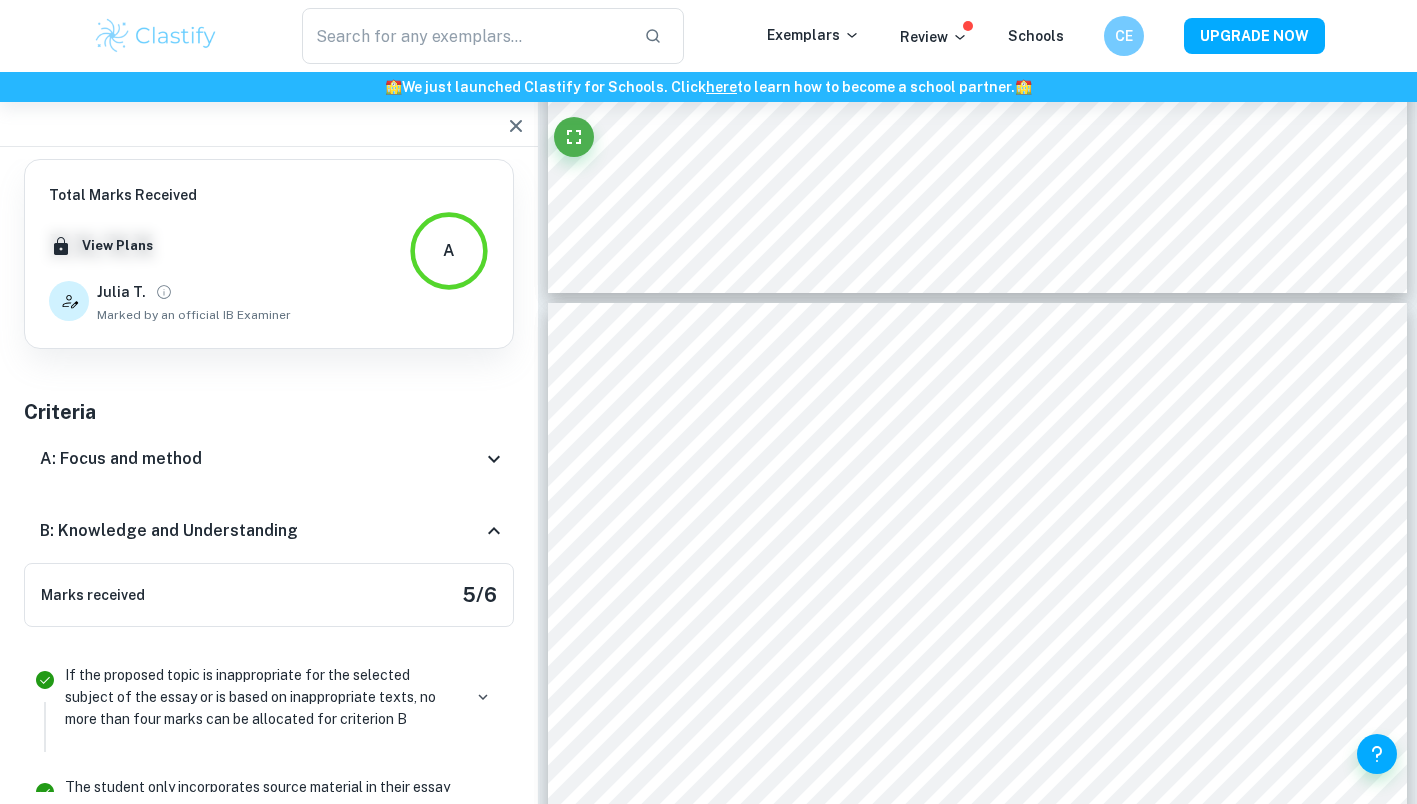 click on "B: Knowledge and Understanding" at bounding box center [269, 531] 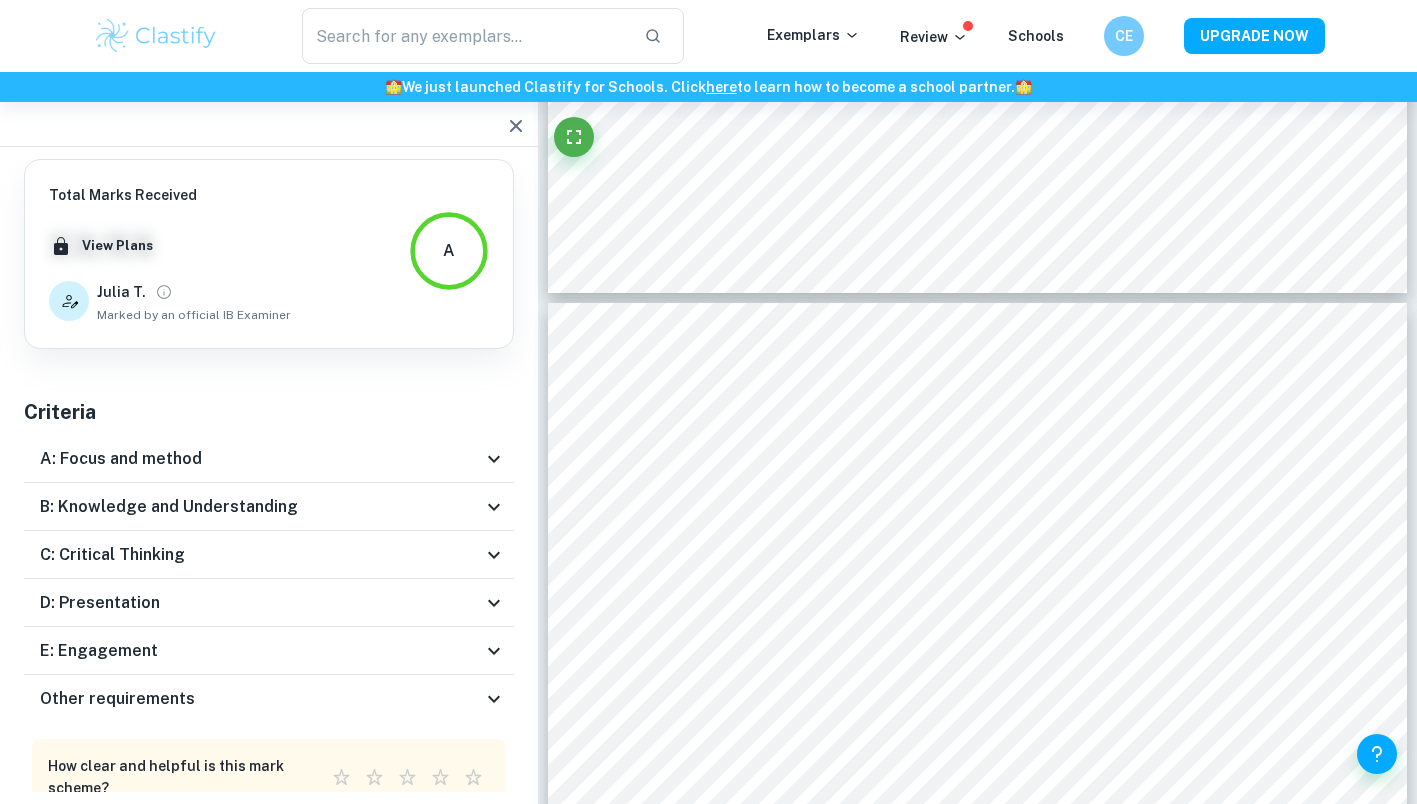click on "B: Knowledge and Understanding" at bounding box center [169, 507] 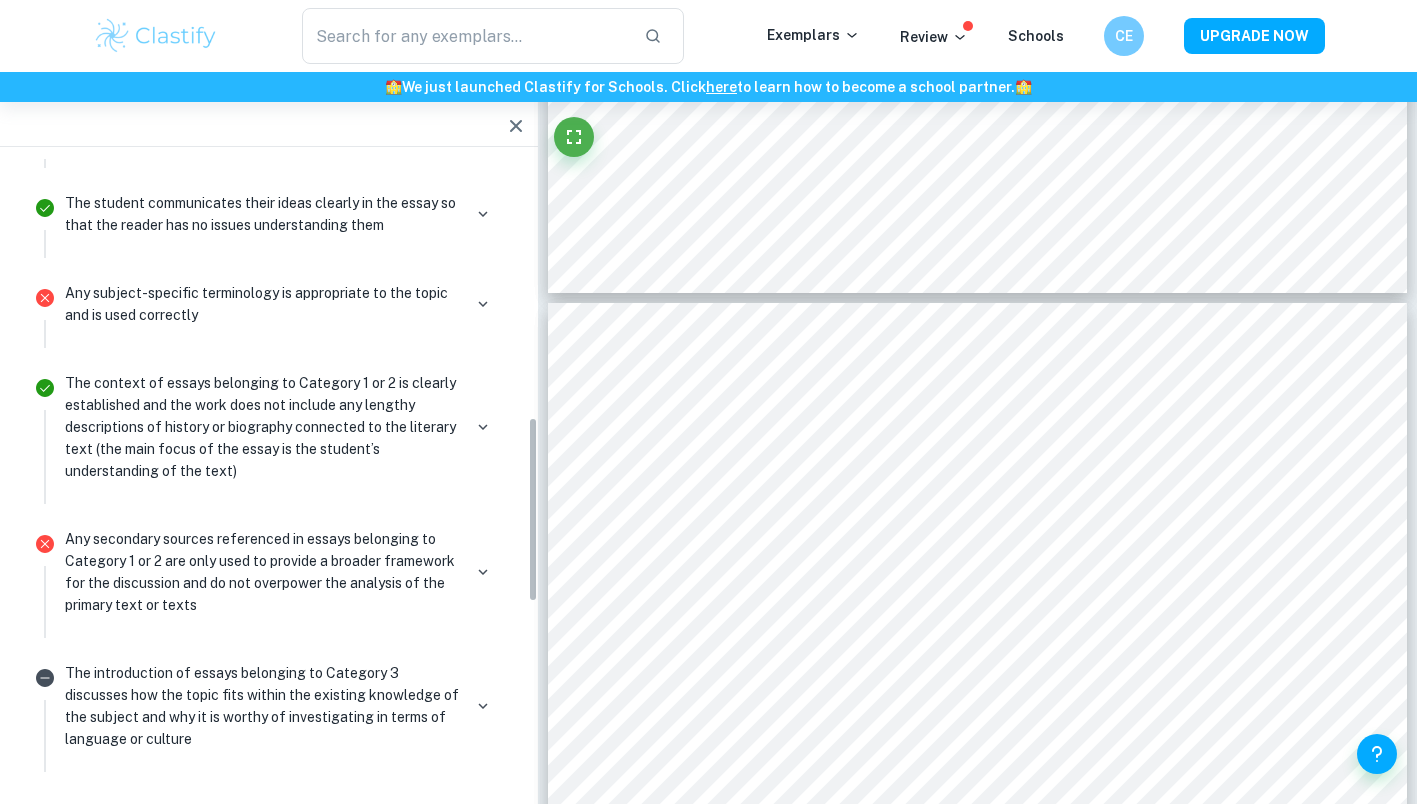 scroll, scrollTop: 864, scrollLeft: 0, axis: vertical 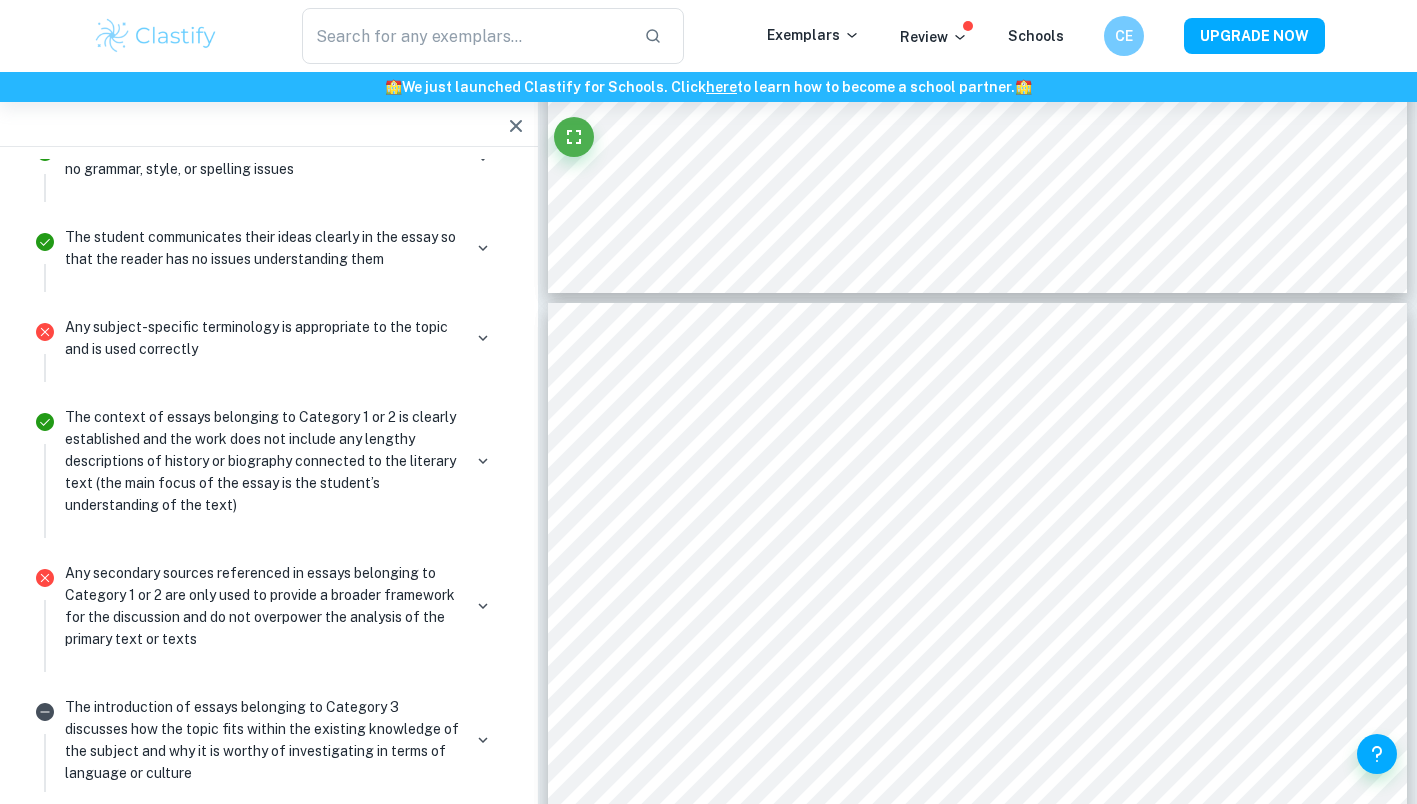 click at bounding box center [483, 338] 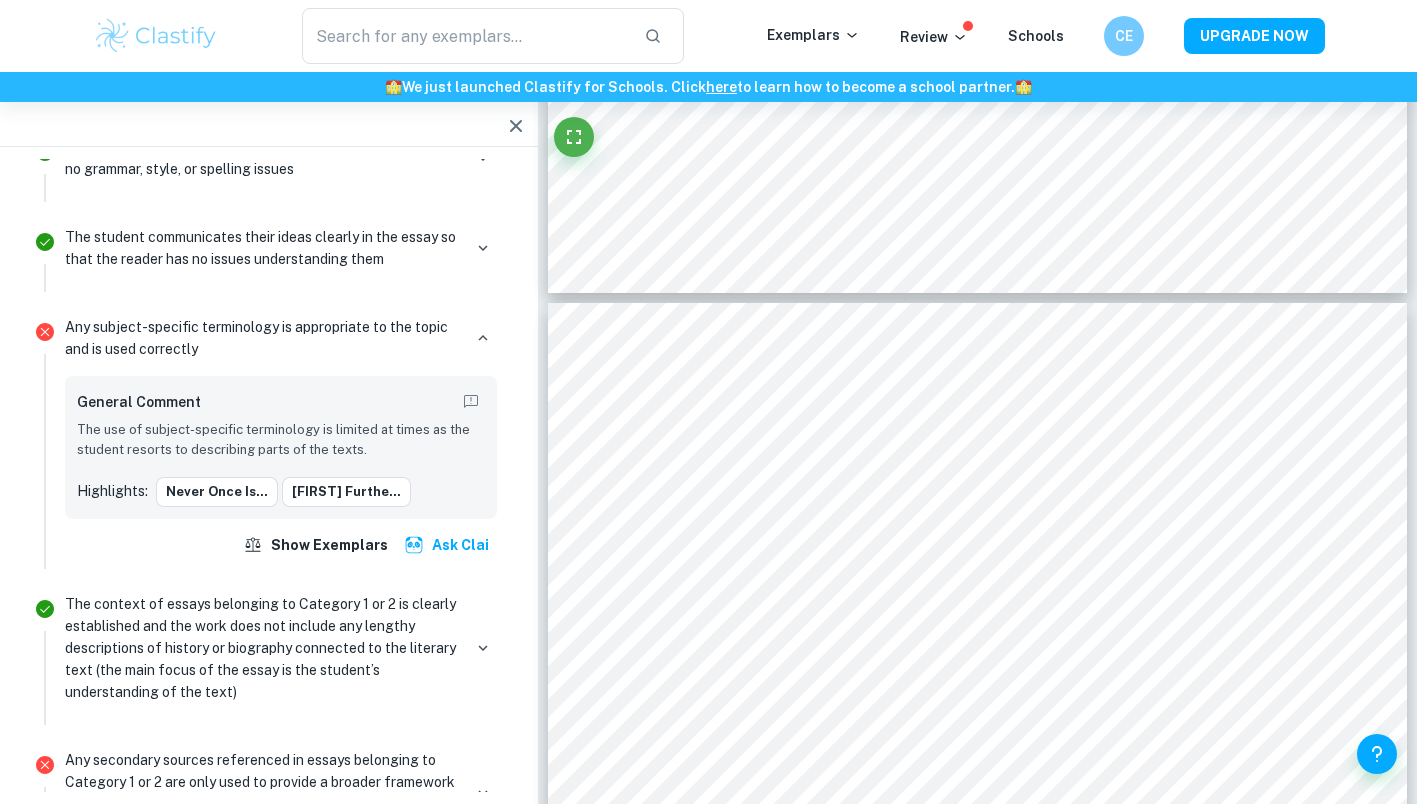 click on "The use of subject-specific terminology is limited at times as the student resorts to describing parts of the texts." at bounding box center [281, 440] 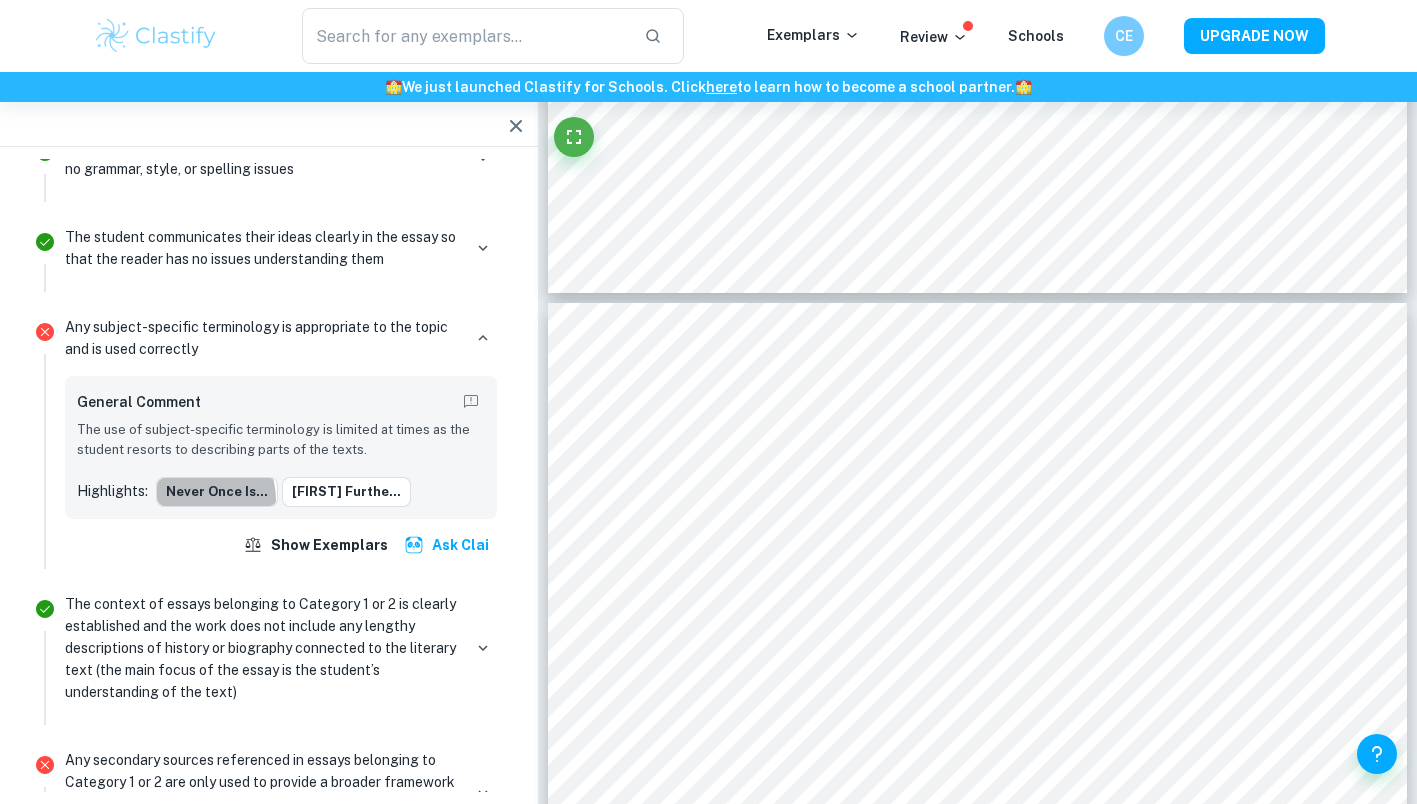 click on "never once is..." at bounding box center (217, 492) 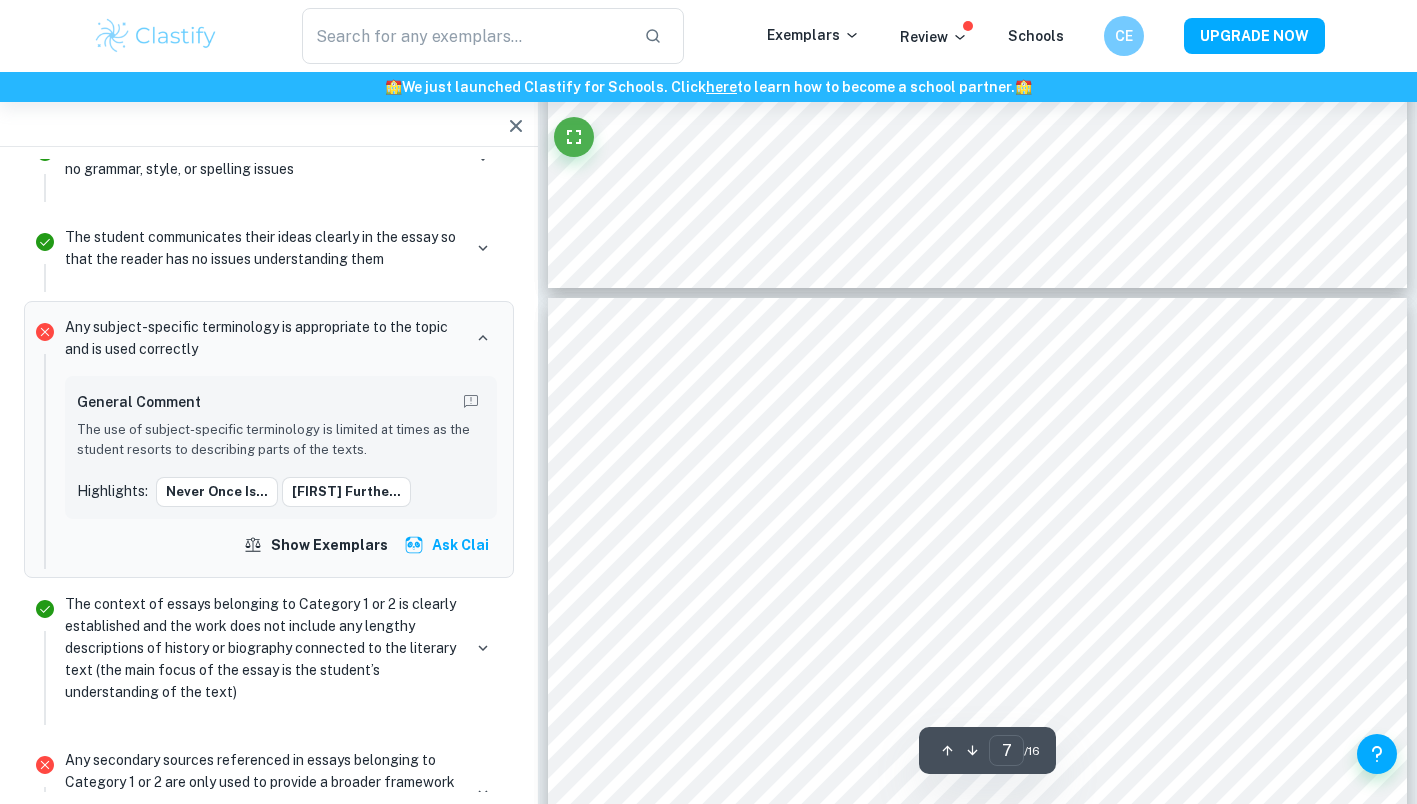 scroll, scrollTop: 7549, scrollLeft: 0, axis: vertical 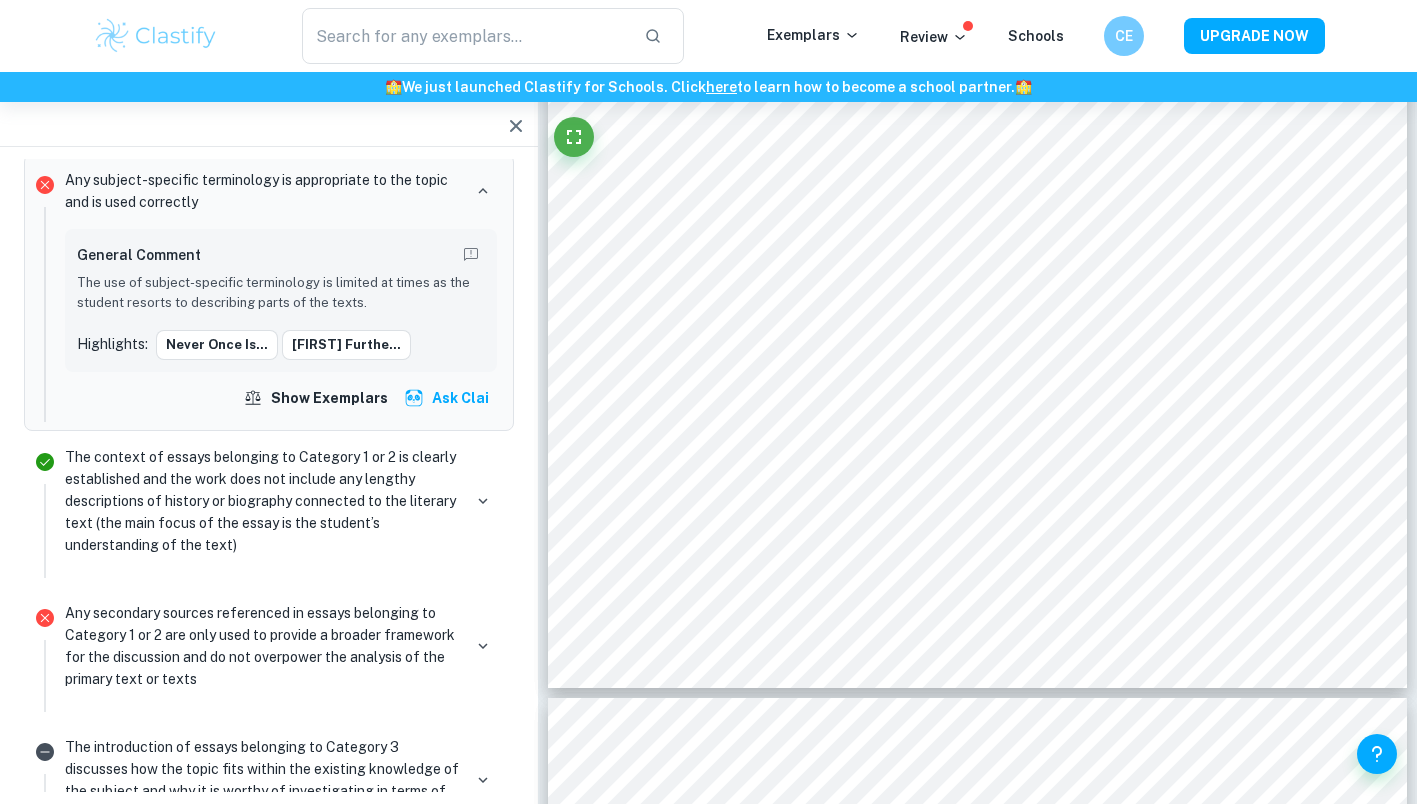 click on "Any secondary sources referenced in essays belonging to Category 1 or 2 are only used to provide a broader framework for the discussion and do not overpower the analysis of the primary text or texts" at bounding box center (263, 646) 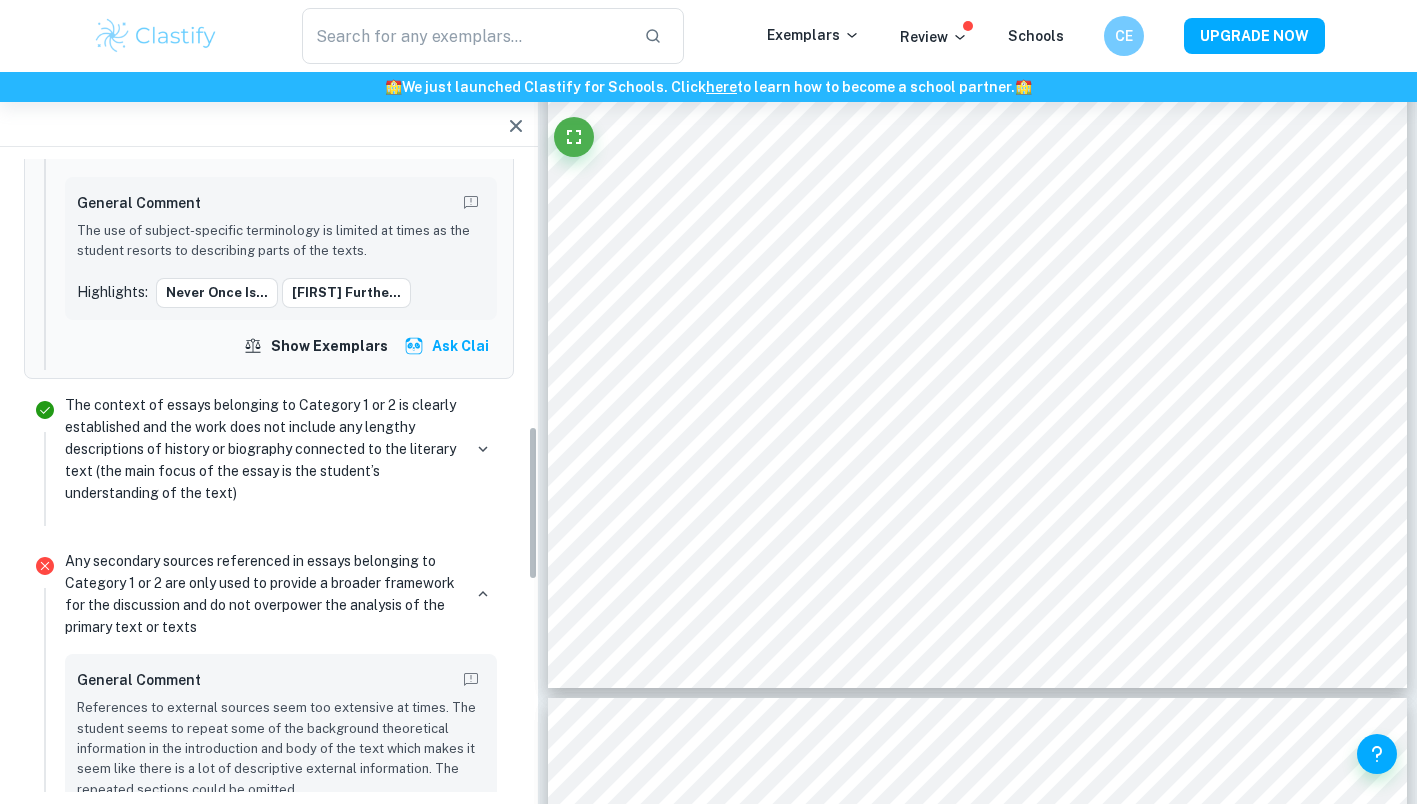 scroll, scrollTop: 1110, scrollLeft: 0, axis: vertical 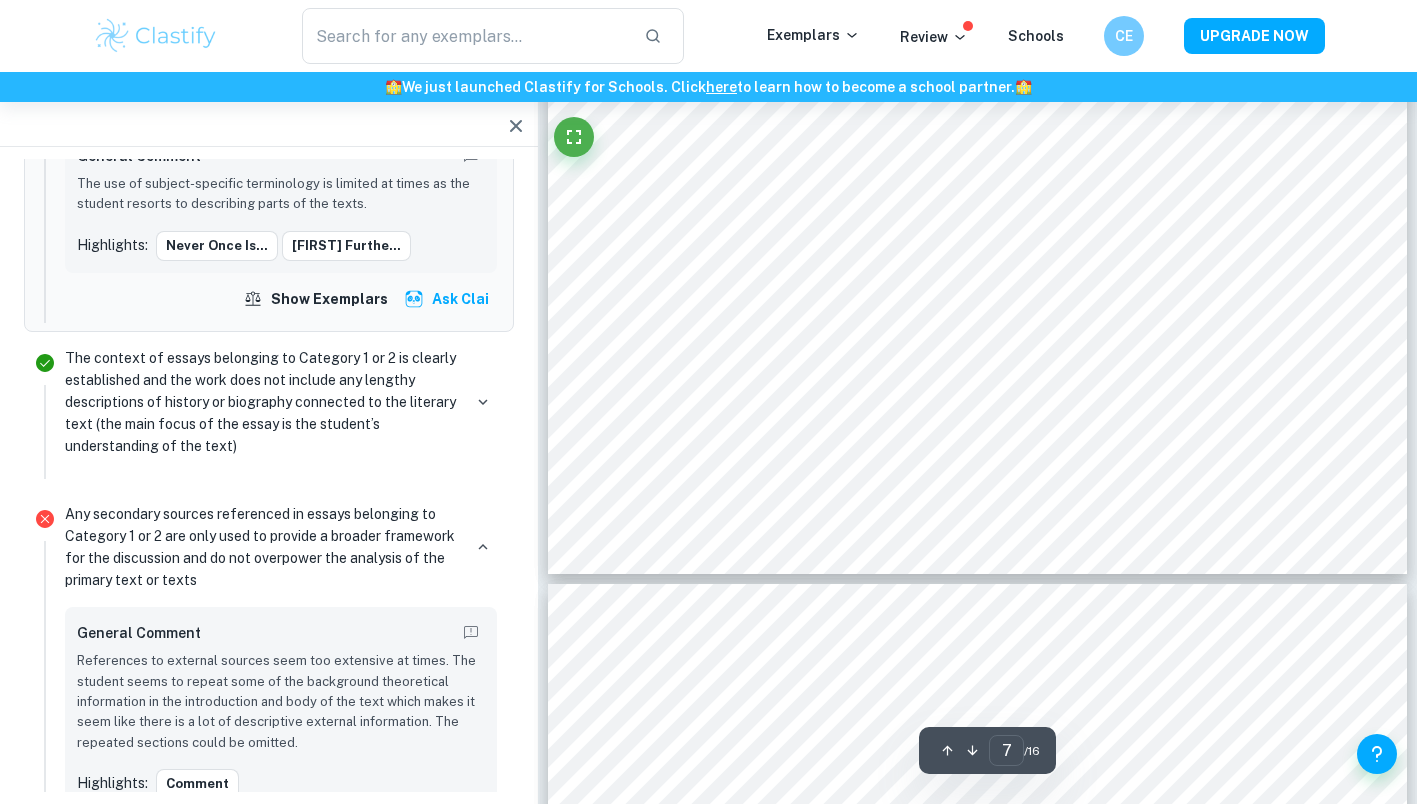 type on "8" 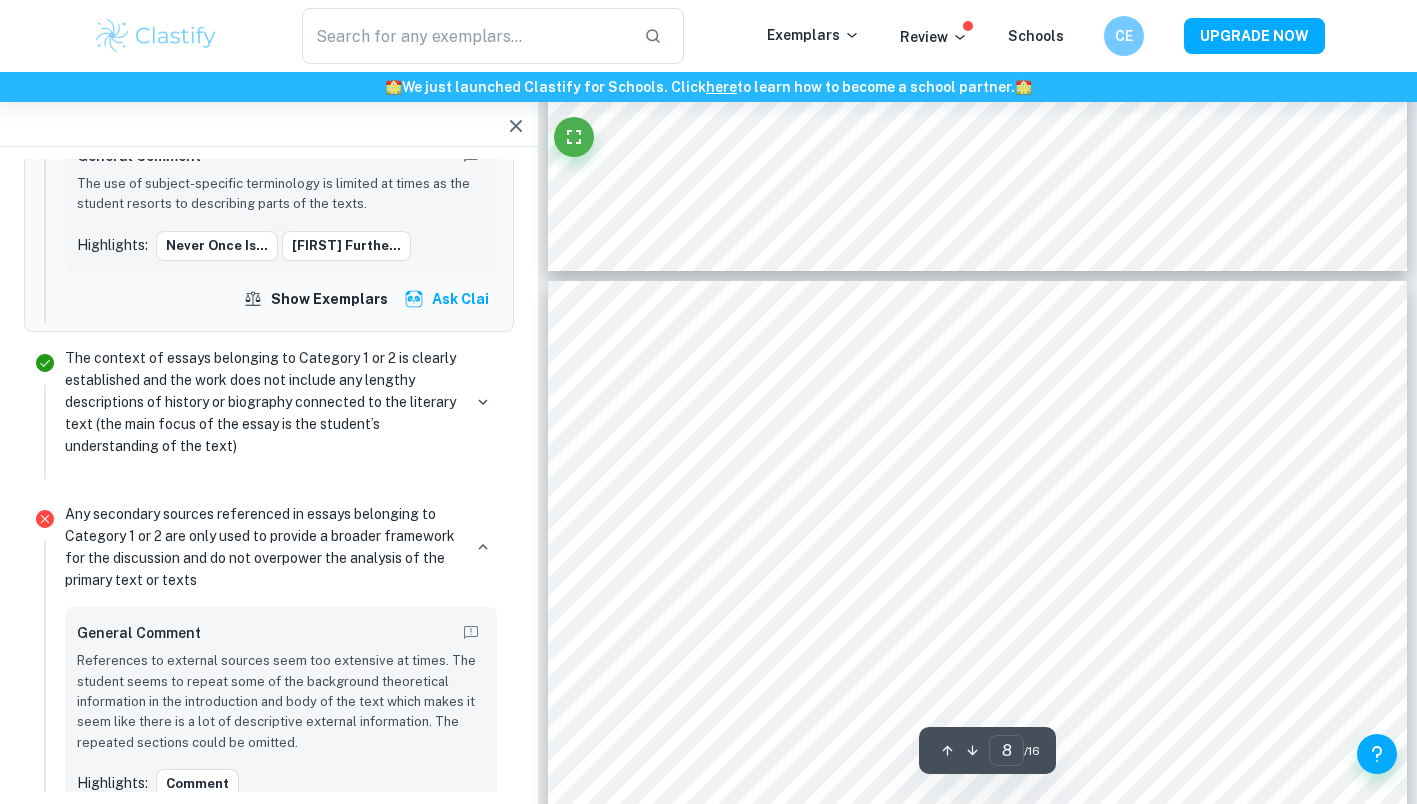 scroll, scrollTop: 7967, scrollLeft: 0, axis: vertical 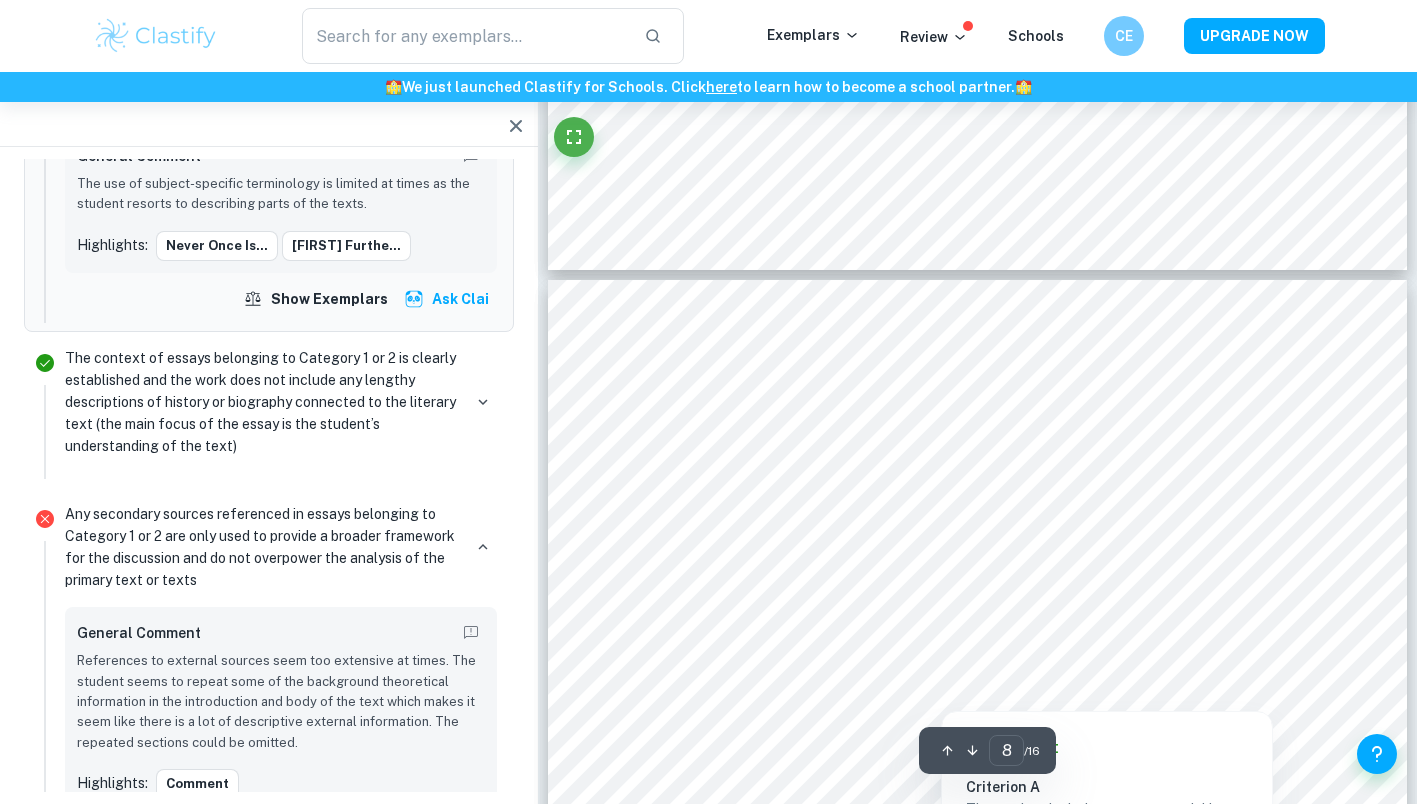 click at bounding box center [941, 686] 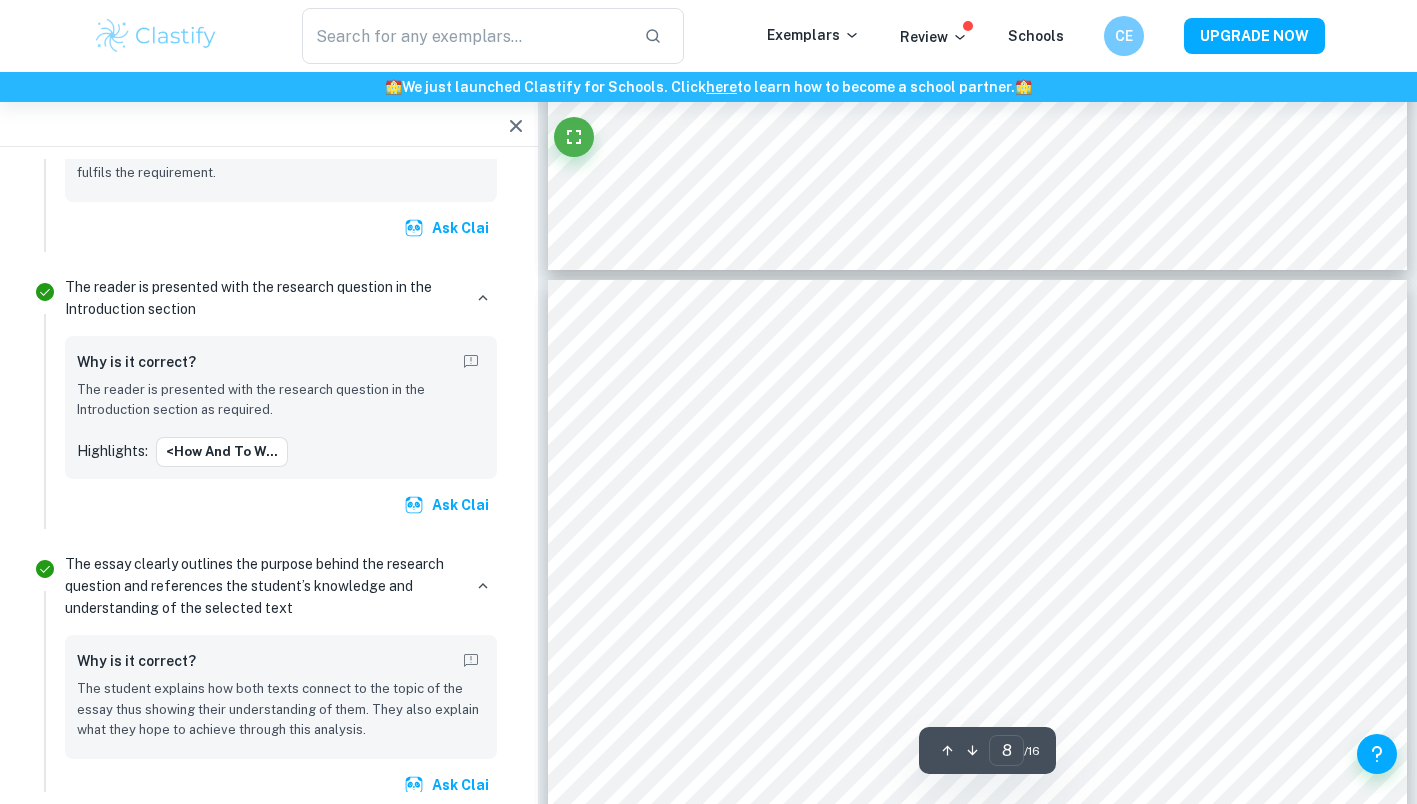 scroll, scrollTop: 2672, scrollLeft: 0, axis: vertical 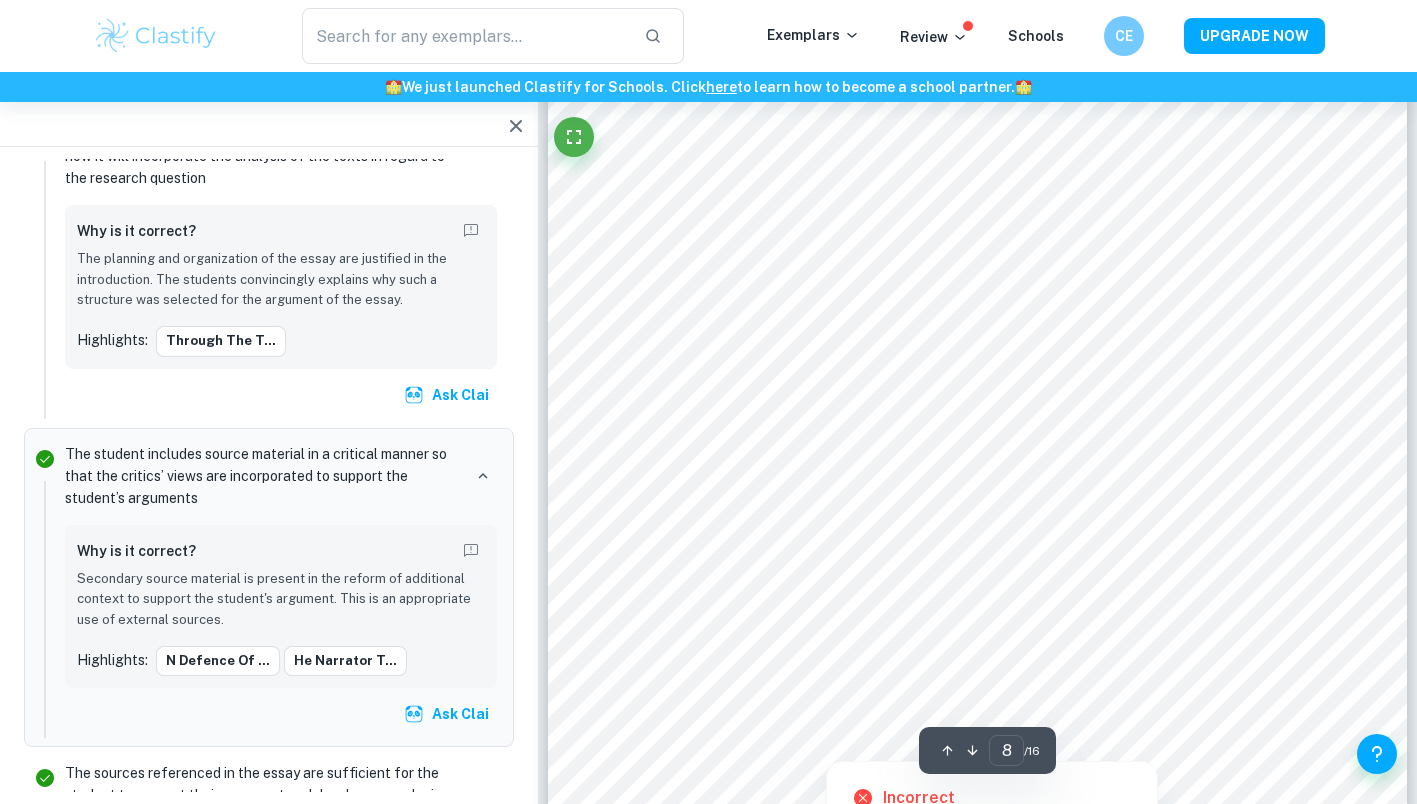 click at bounding box center (1035, 603) 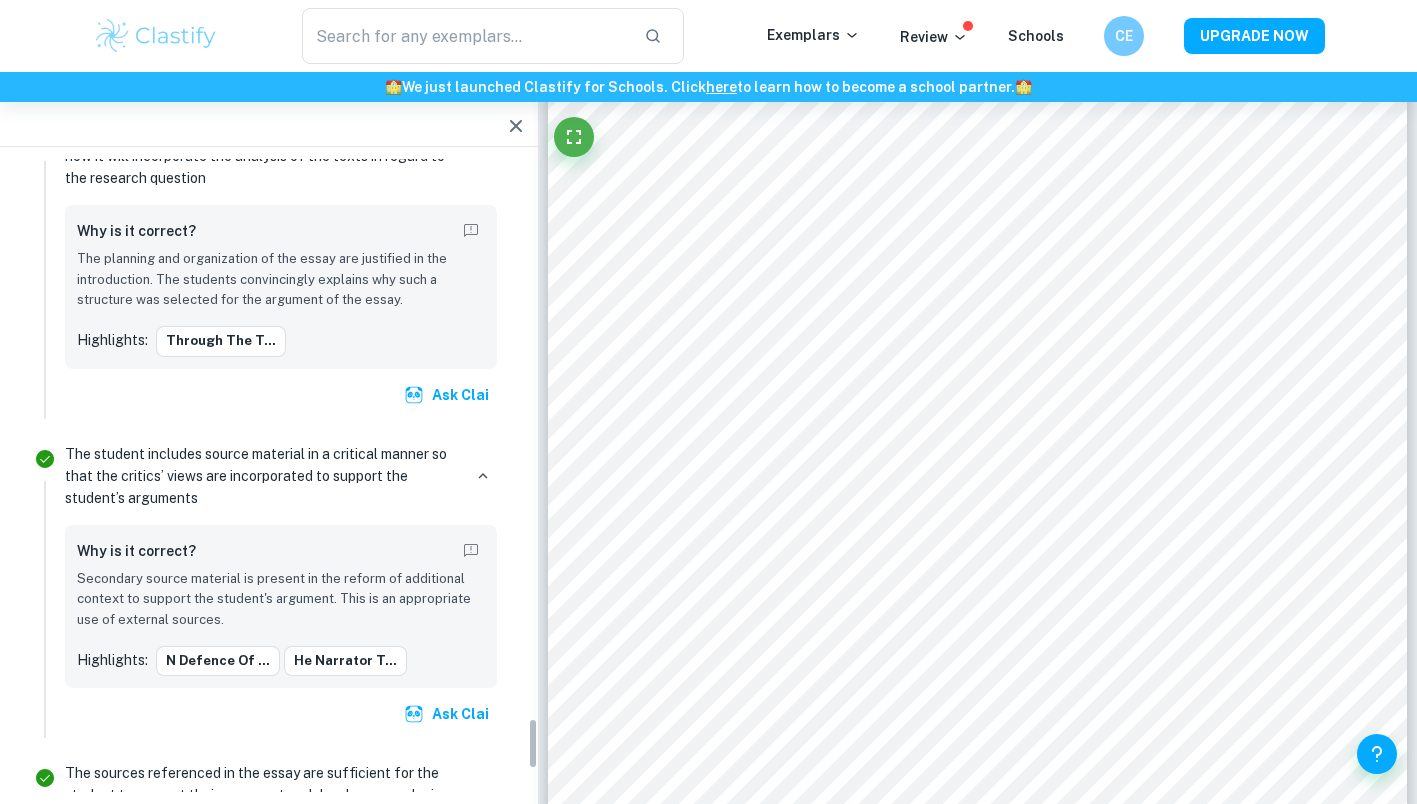 scroll, scrollTop: 6819, scrollLeft: 0, axis: vertical 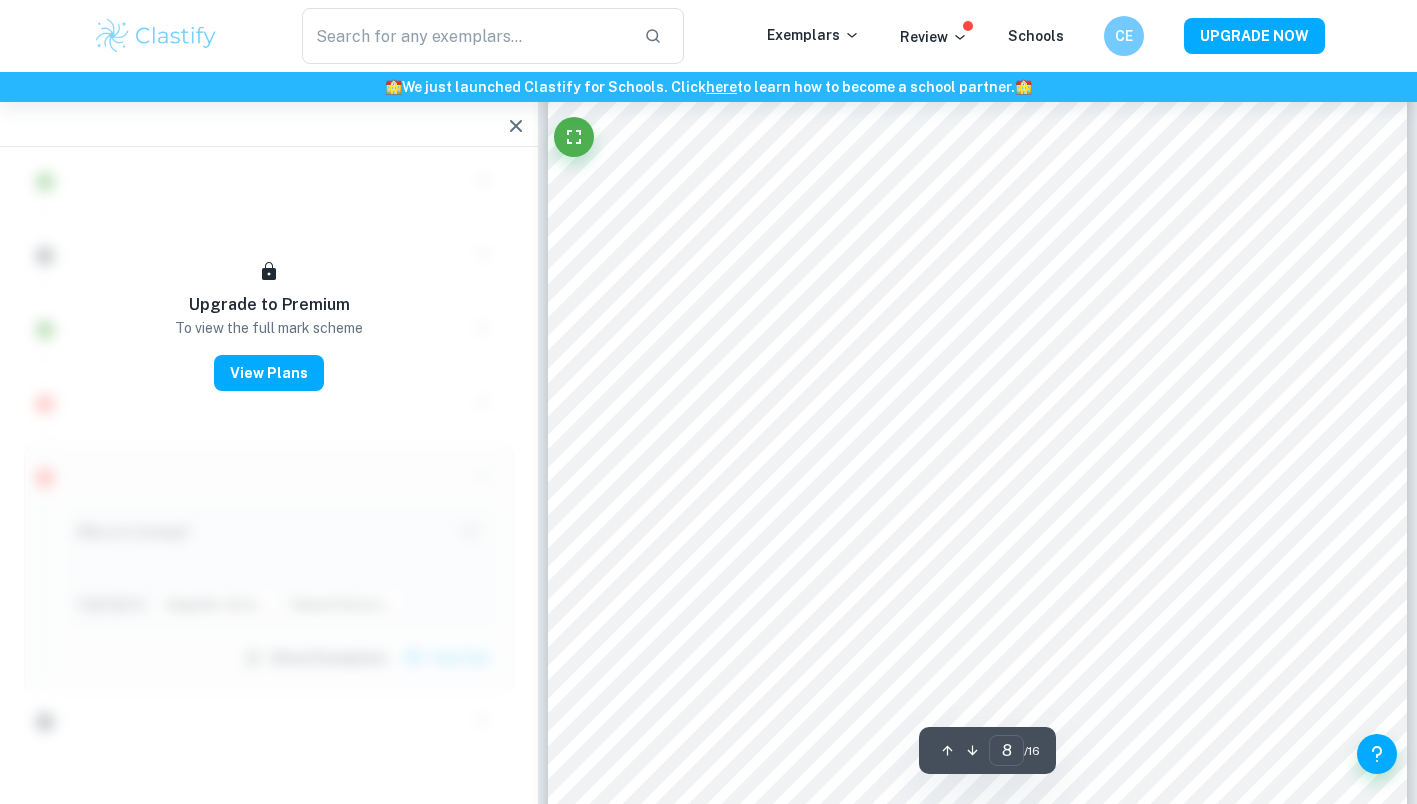 click 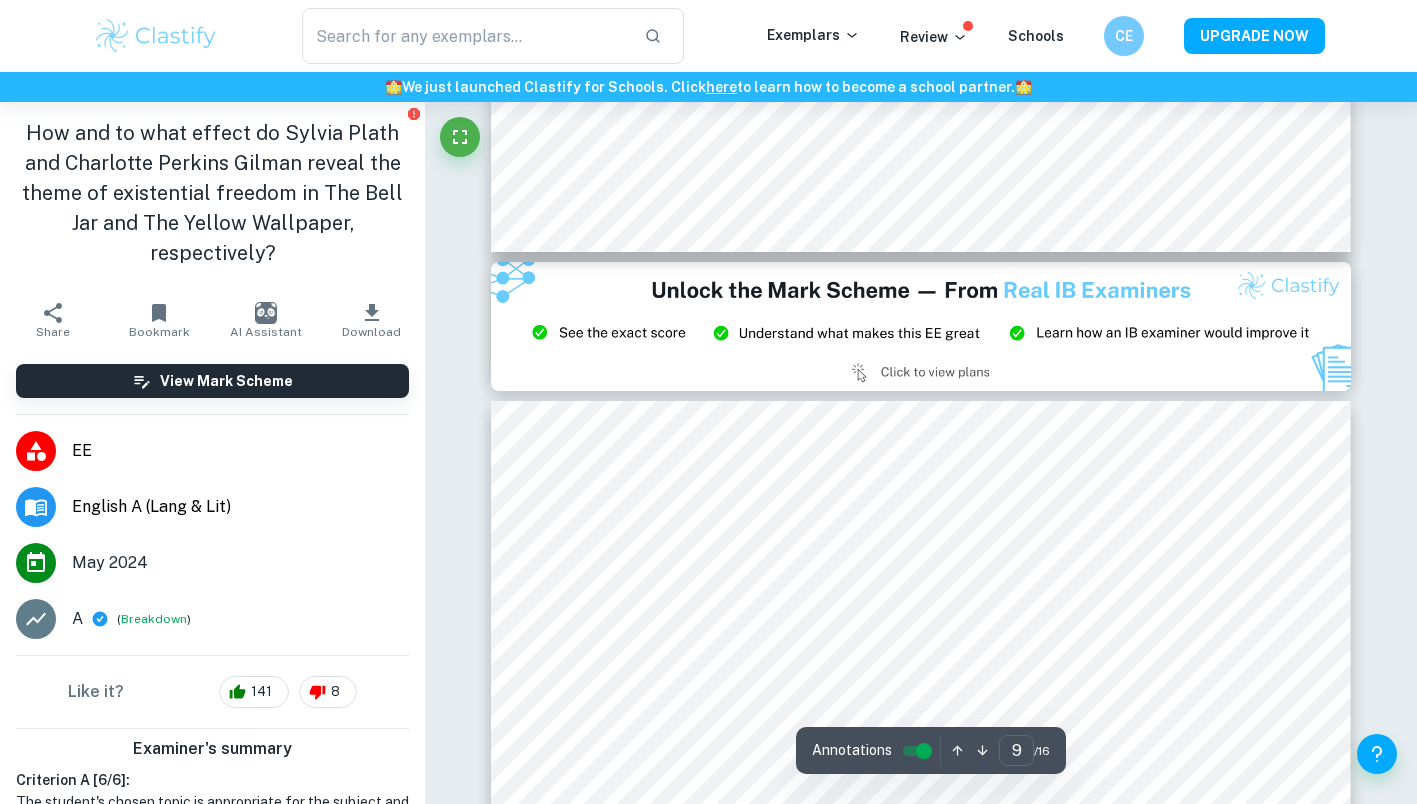 type on "8" 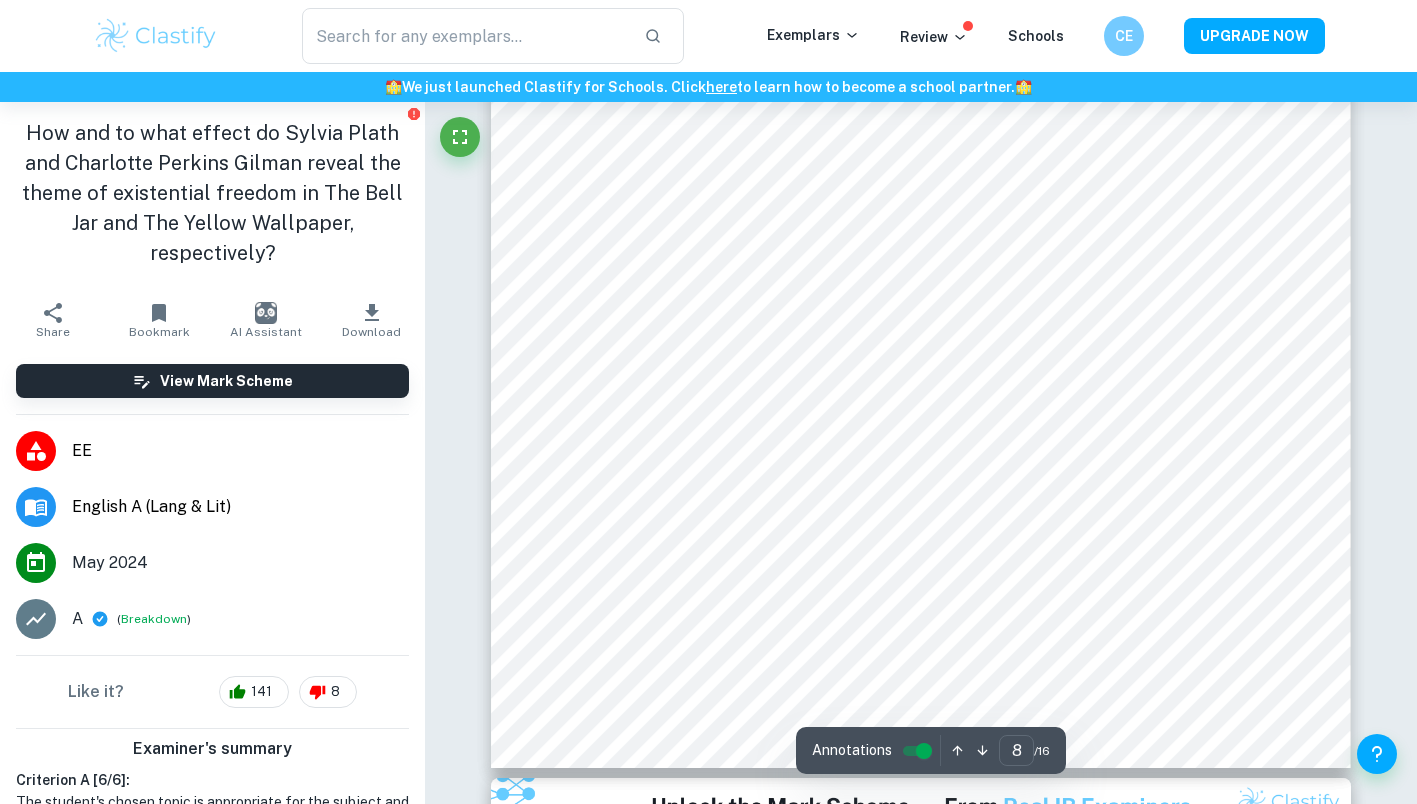 scroll, scrollTop: 8311, scrollLeft: 0, axis: vertical 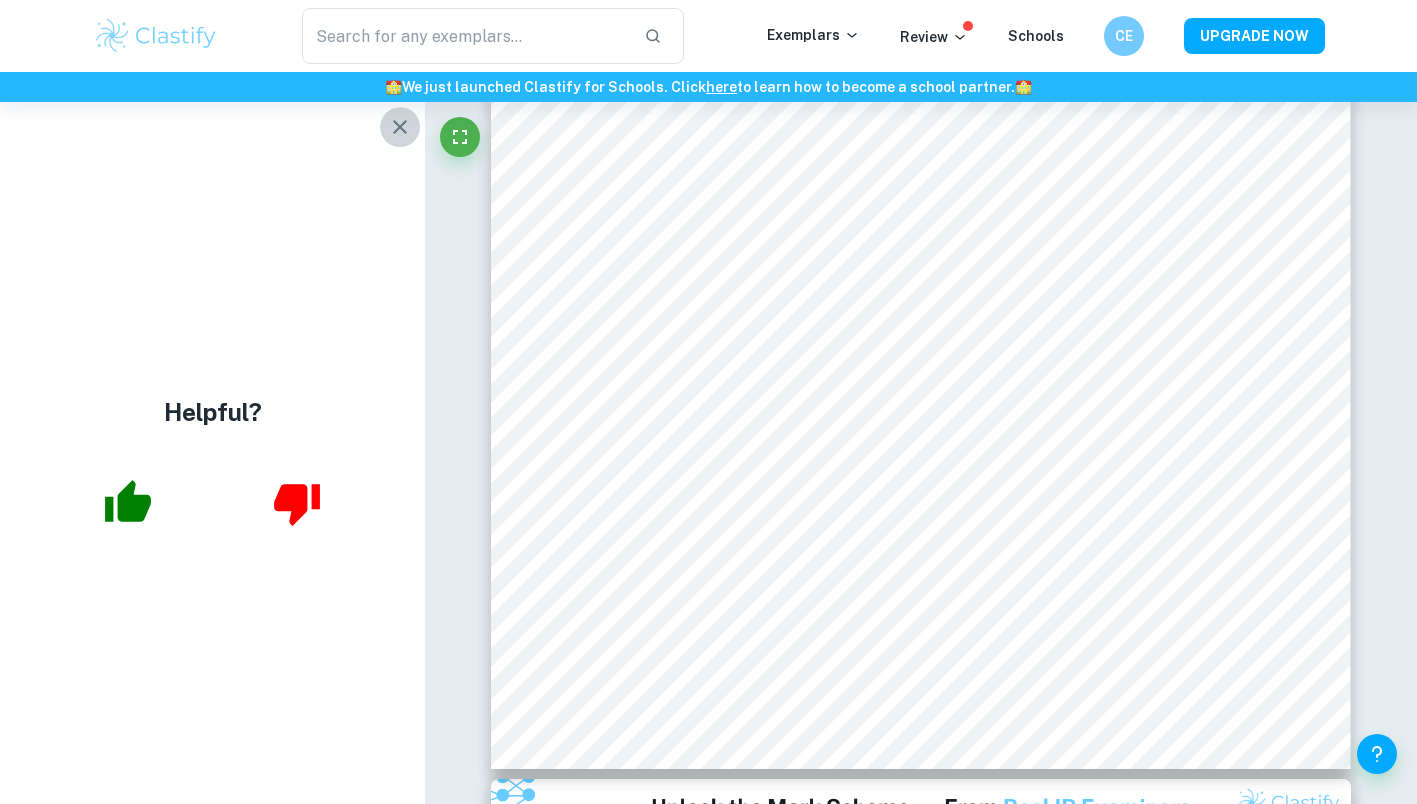 click 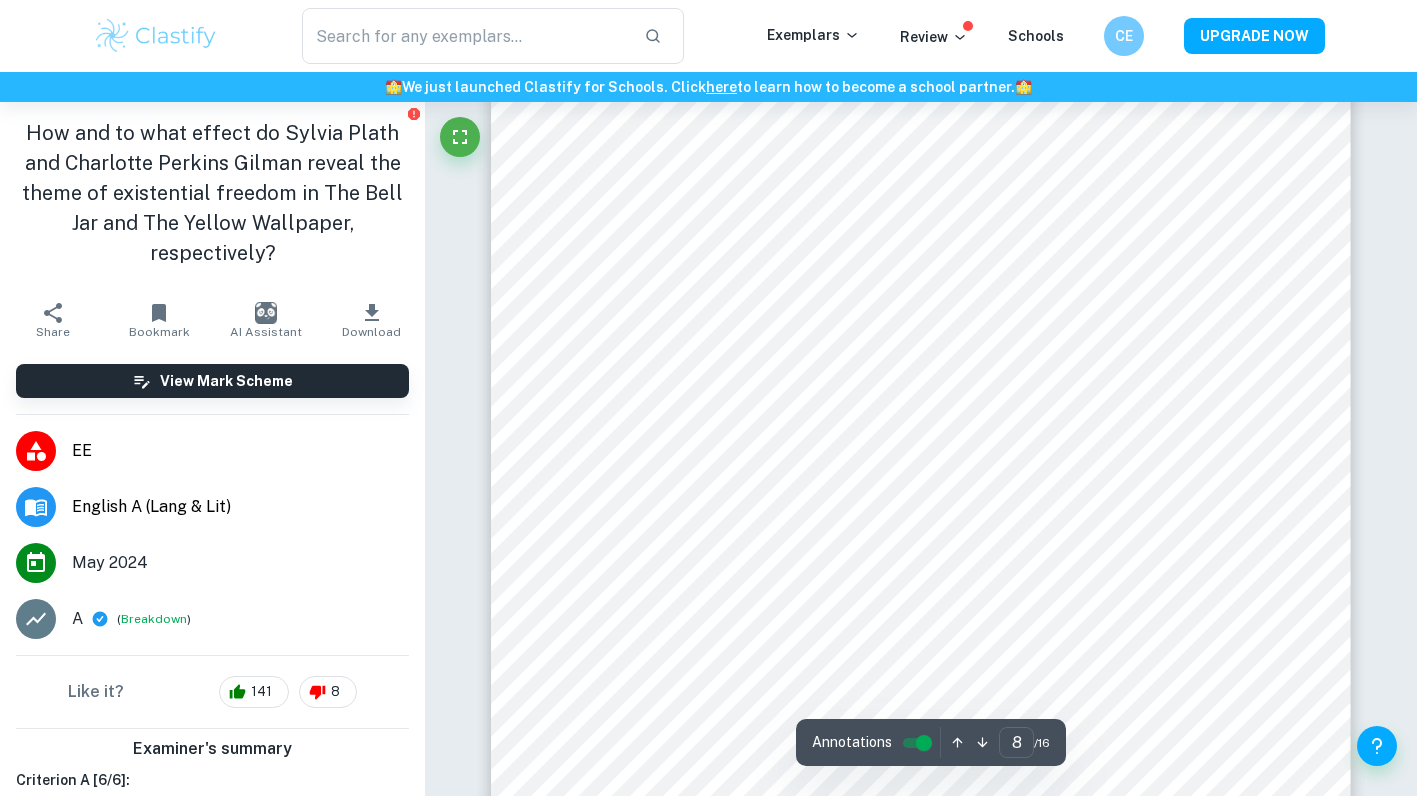 scroll, scrollTop: 8247, scrollLeft: 0, axis: vertical 